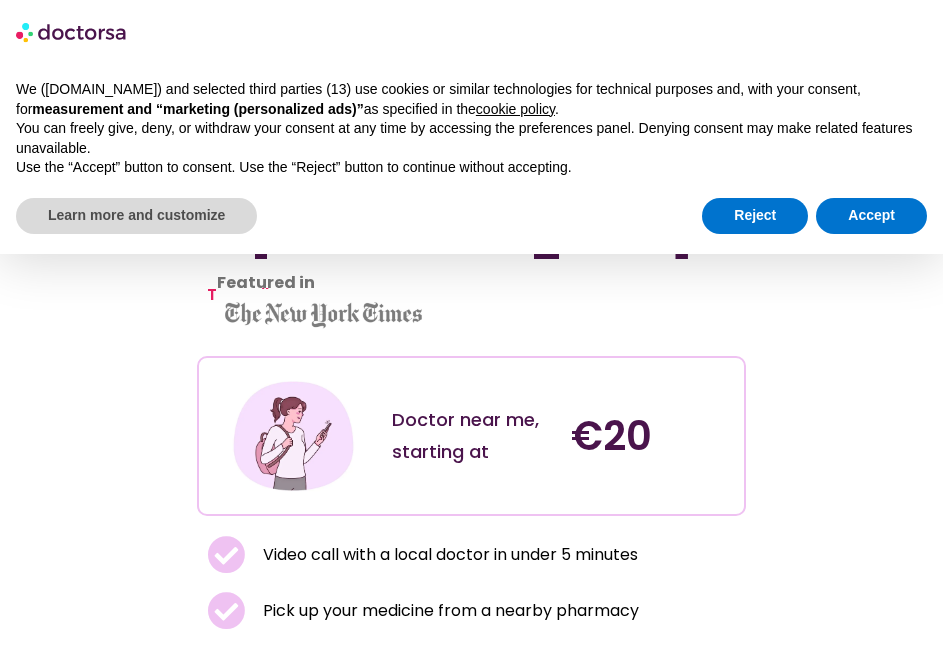 scroll, scrollTop: 0, scrollLeft: 0, axis: both 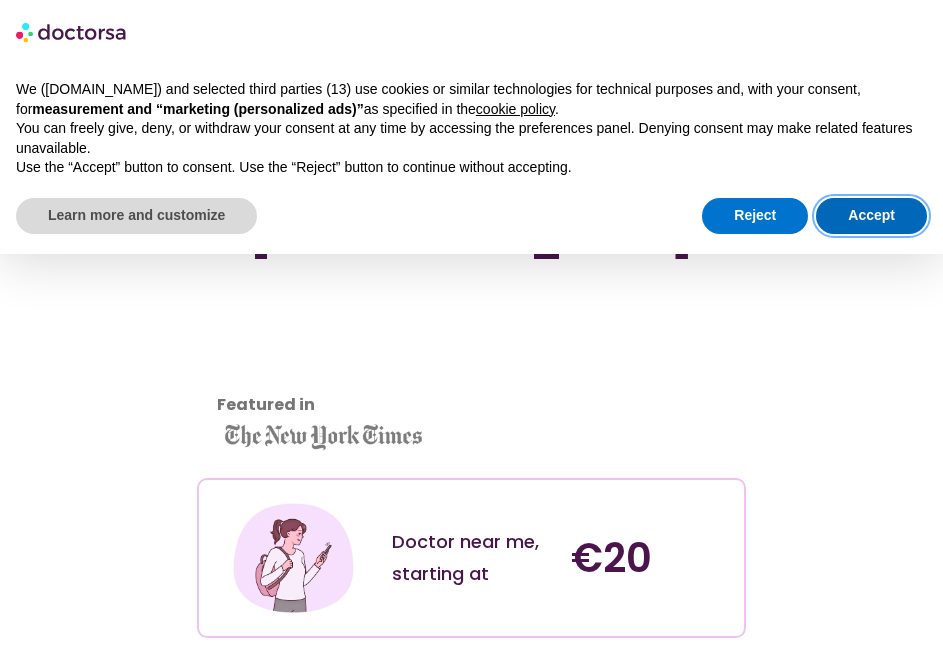 click on "Accept" at bounding box center (871, 216) 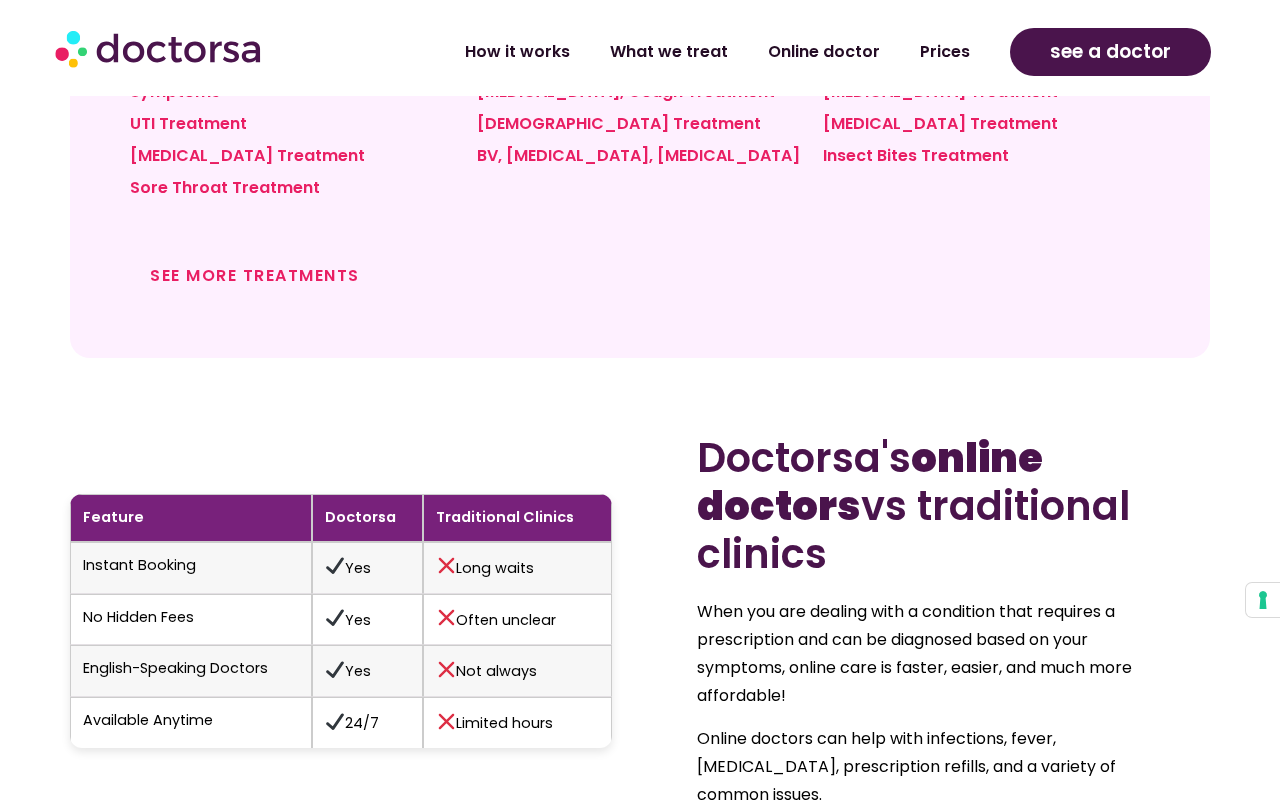 scroll, scrollTop: 1866, scrollLeft: 0, axis: vertical 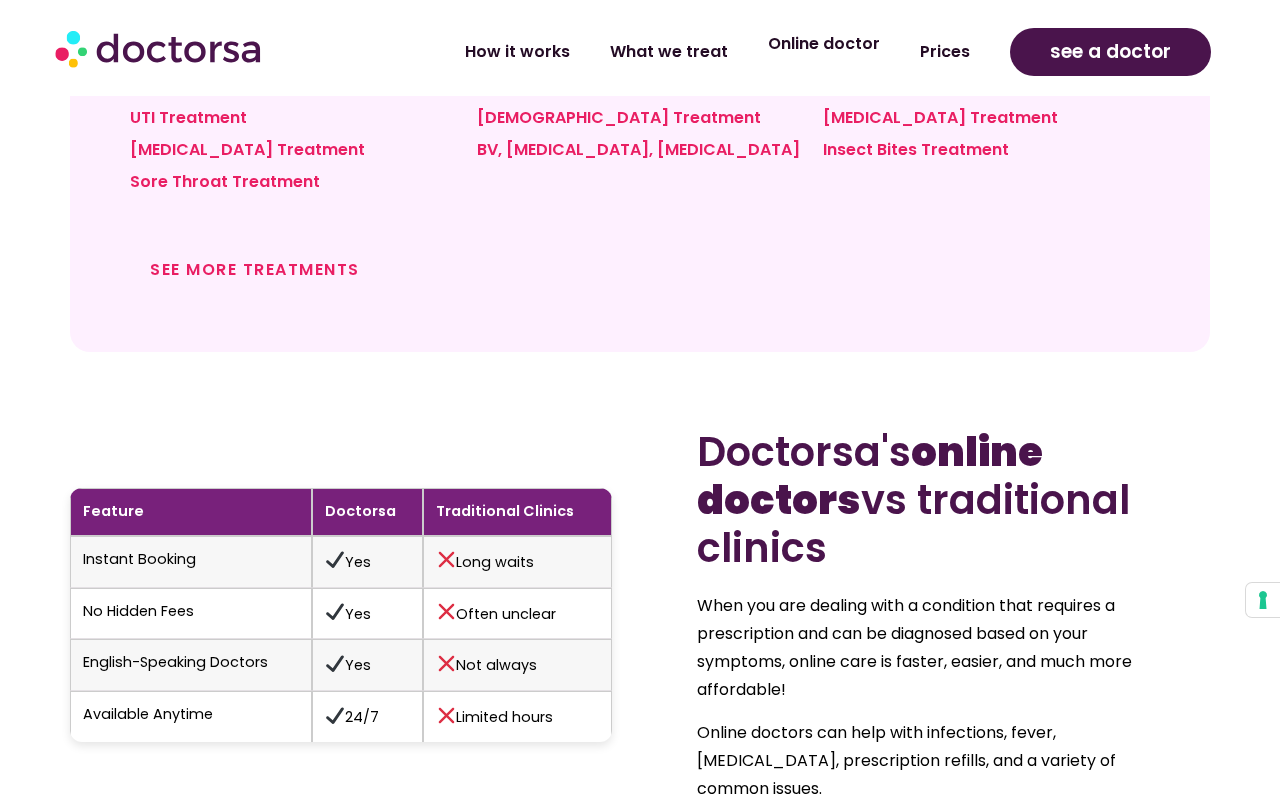 click on "Online doctor" 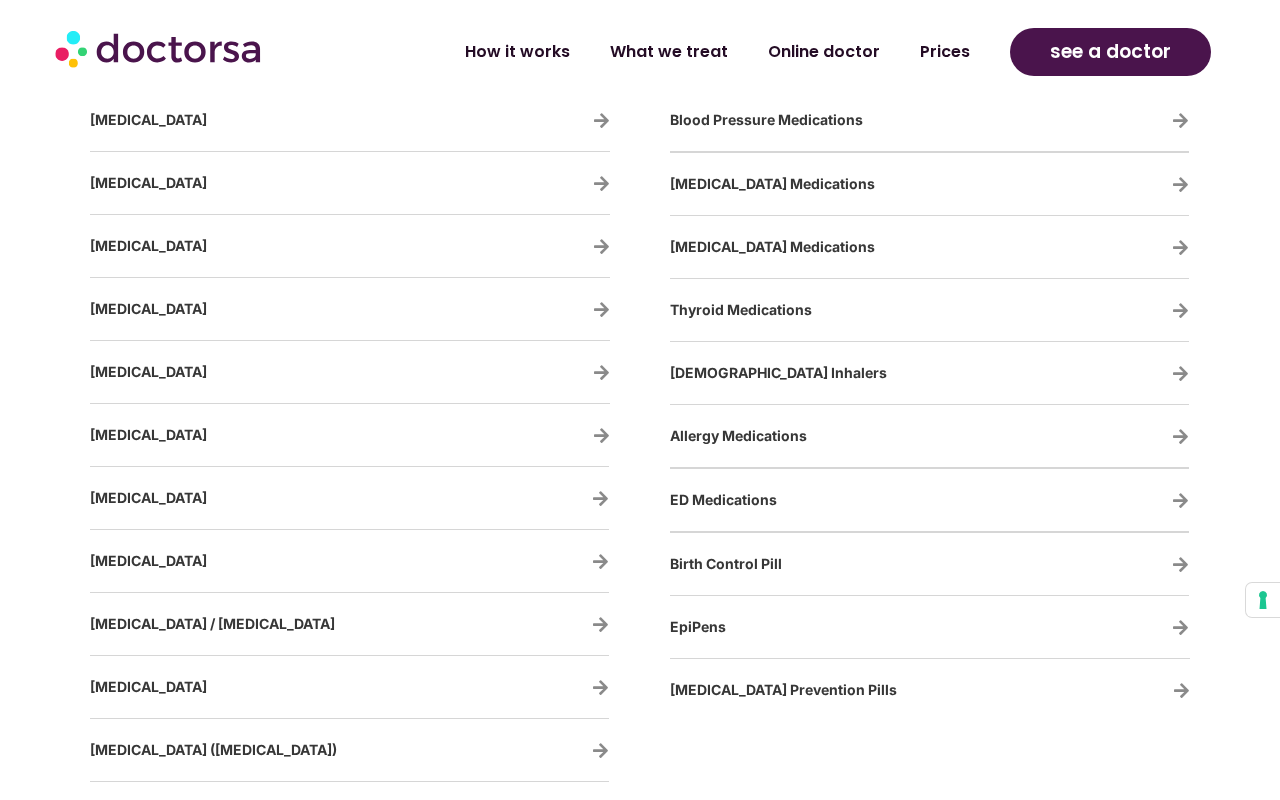 scroll, scrollTop: 3549, scrollLeft: 0, axis: vertical 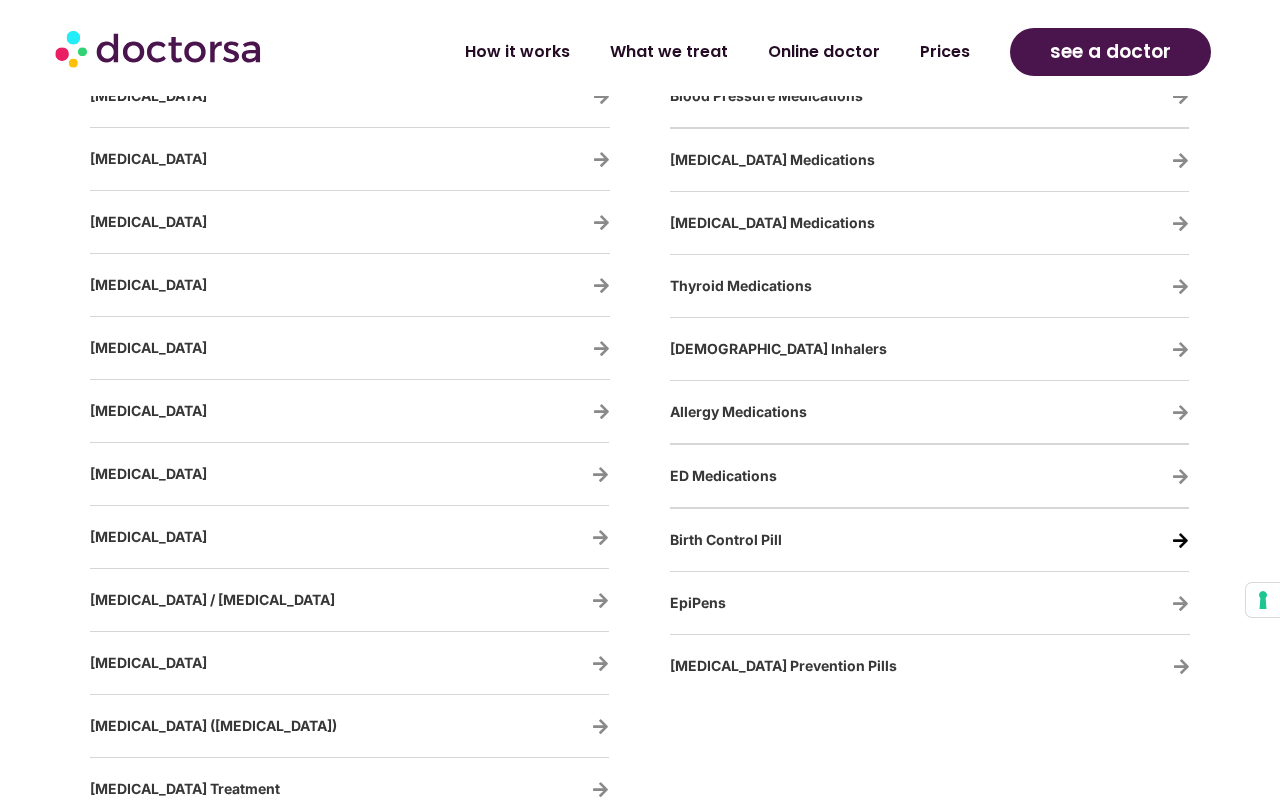 click at bounding box center [1180, 540] 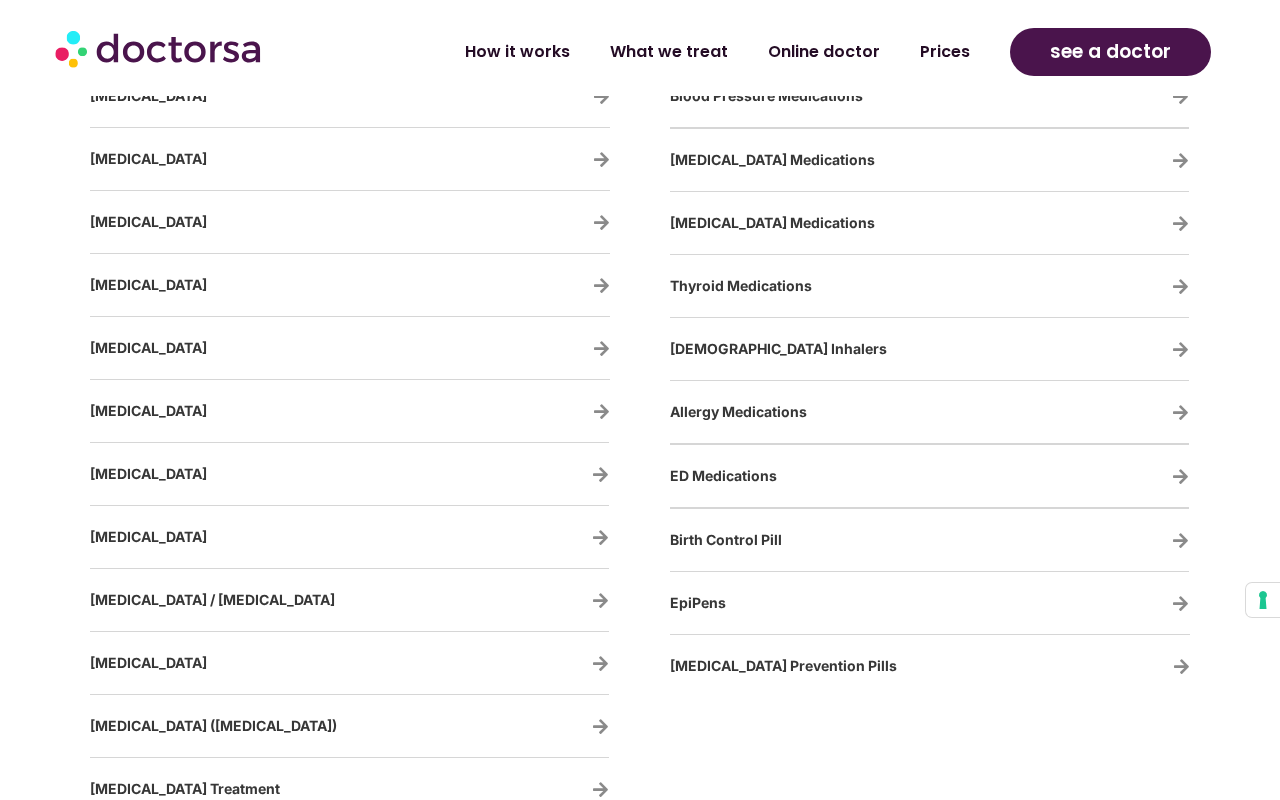 click on "Birth Control Pill" at bounding box center (726, 539) 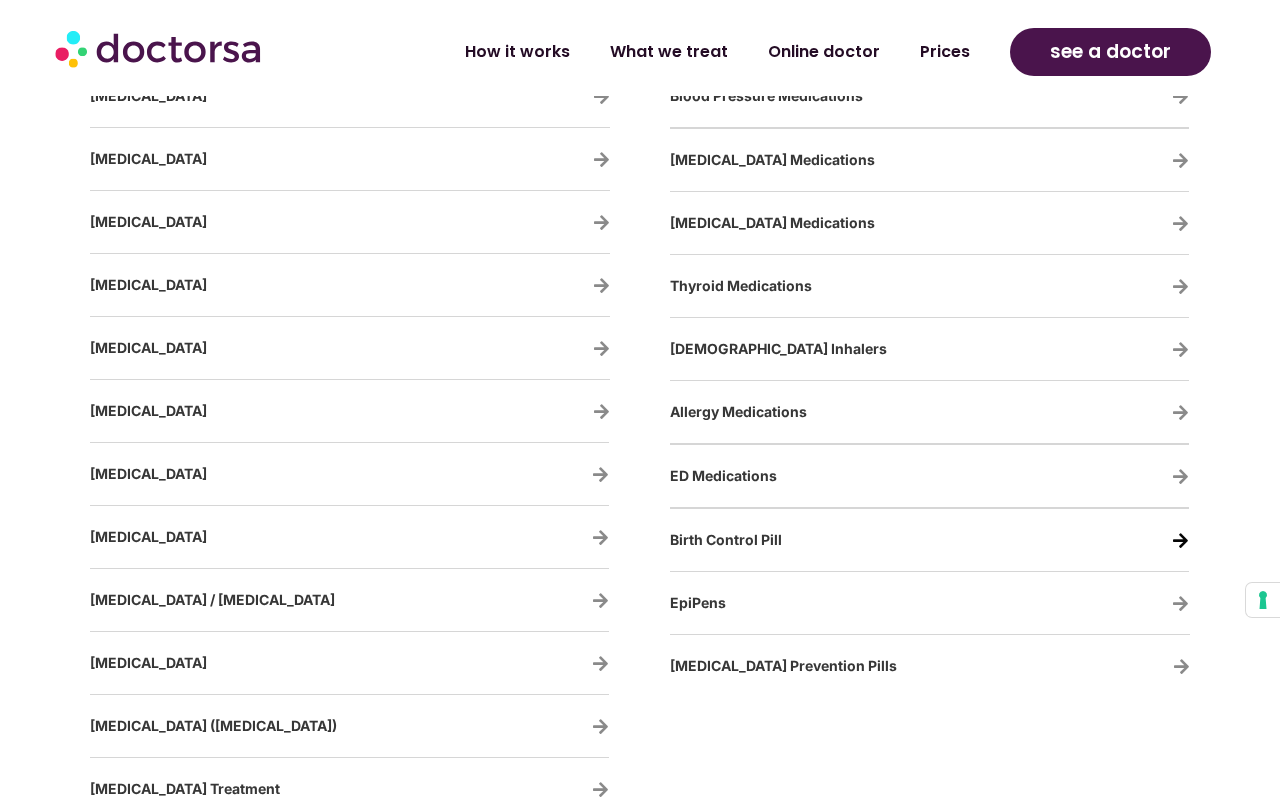 click at bounding box center [1180, 540] 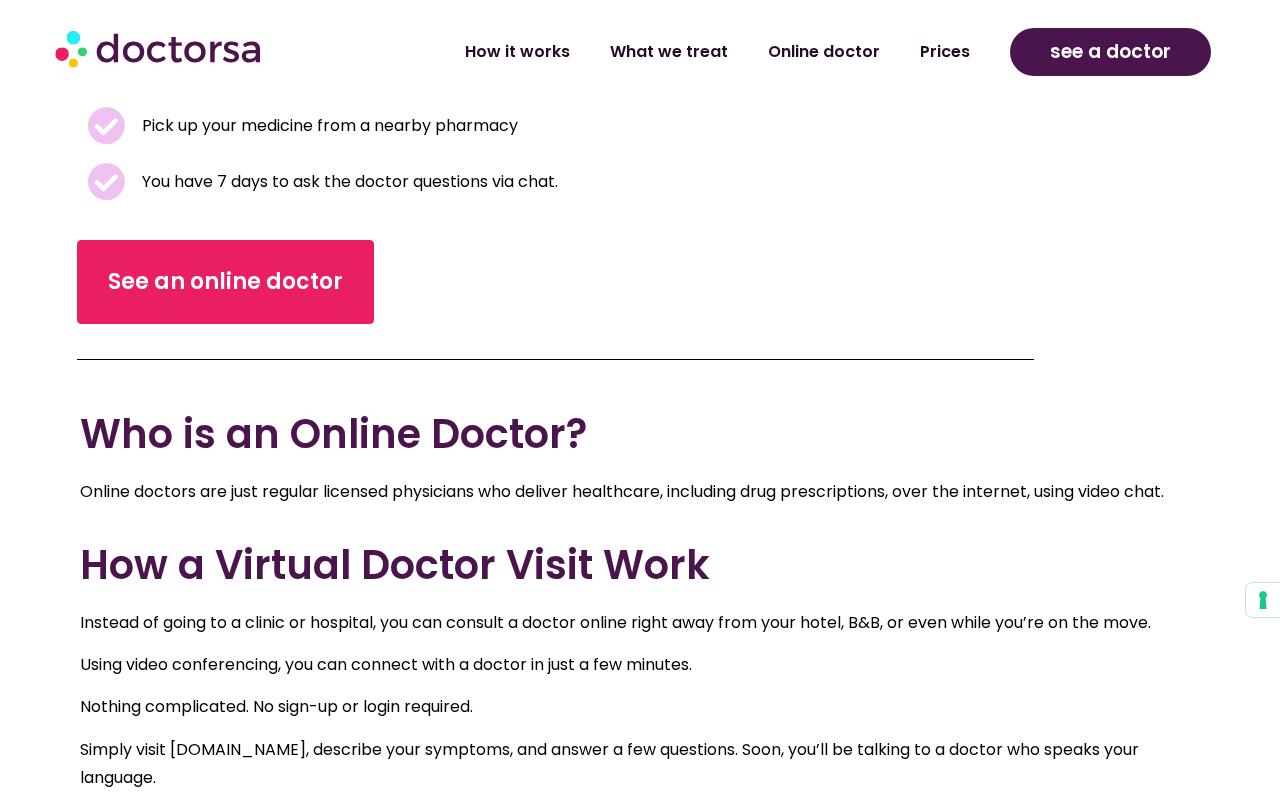 scroll, scrollTop: 602, scrollLeft: 0, axis: vertical 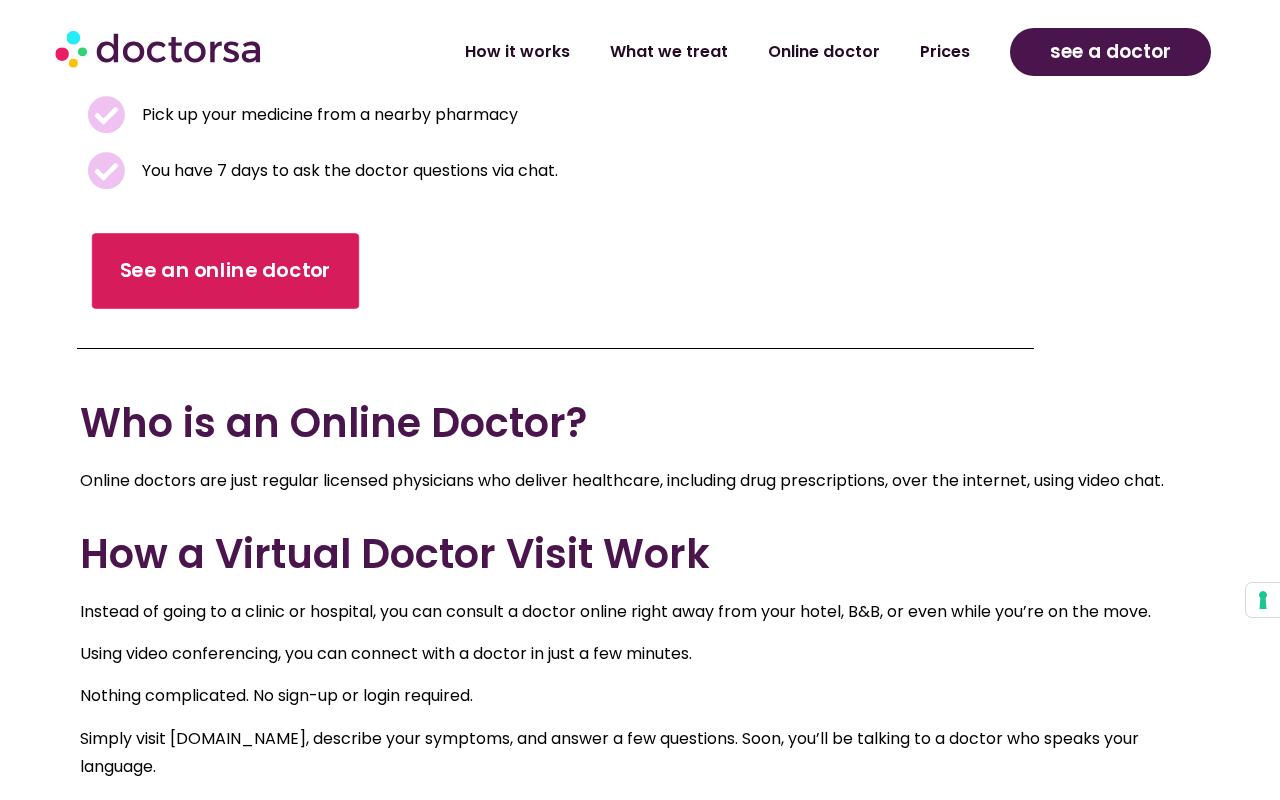 click on "See an online doctor" at bounding box center (225, 271) 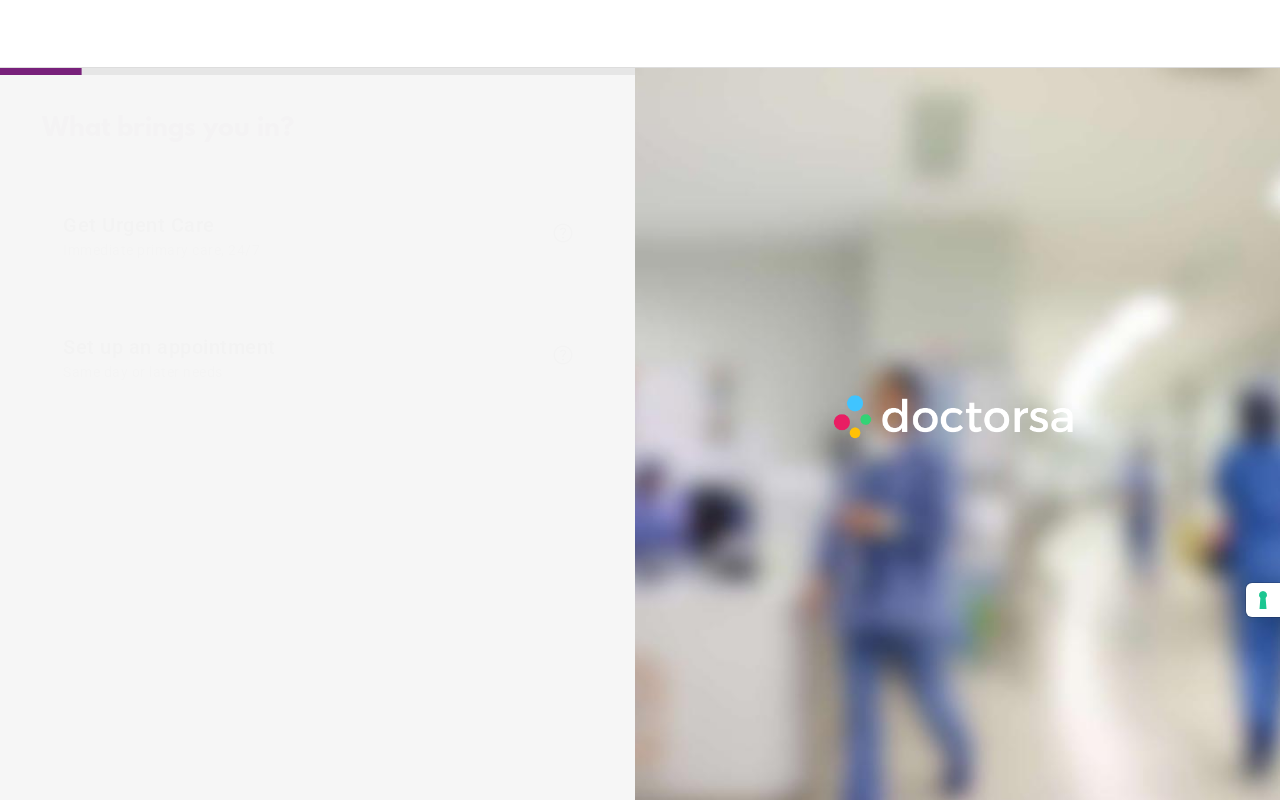 scroll, scrollTop: 0, scrollLeft: 0, axis: both 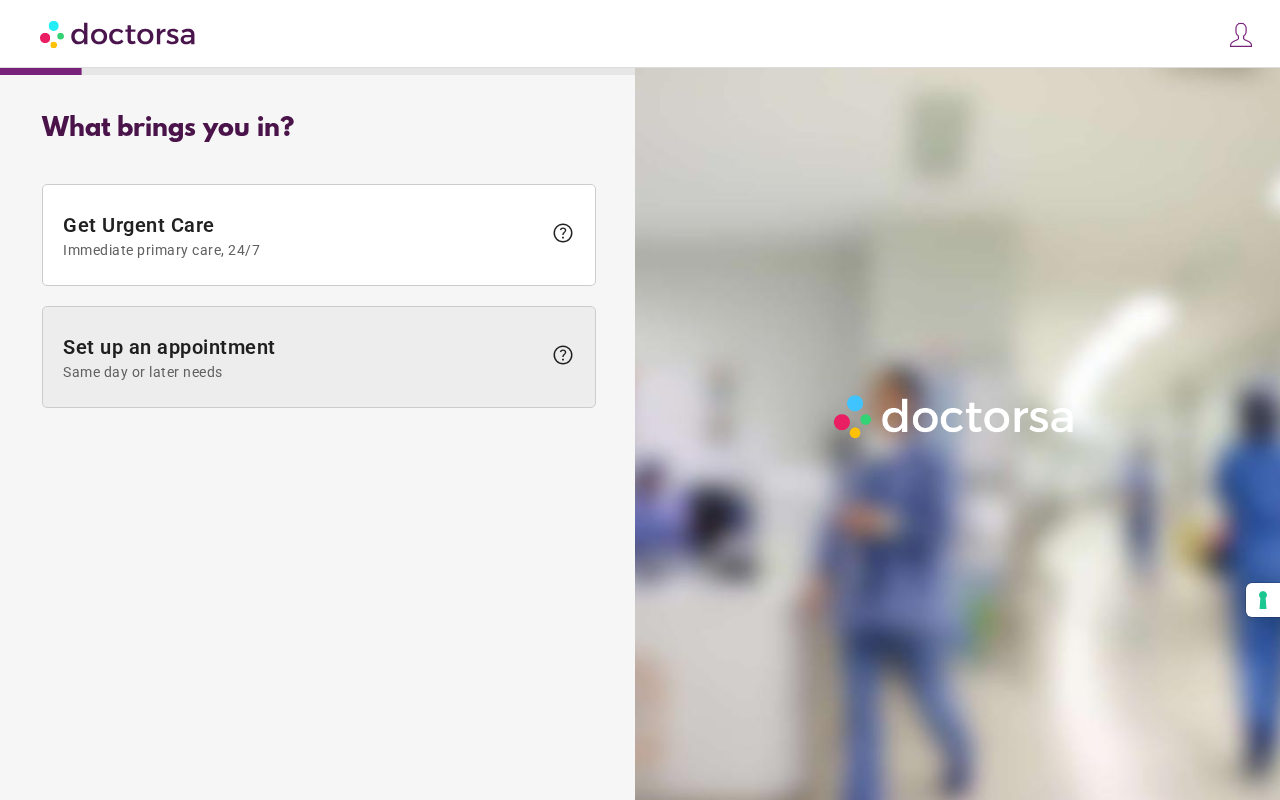 click on "Set up an appointment
Same day or later needs" at bounding box center (302, 357) 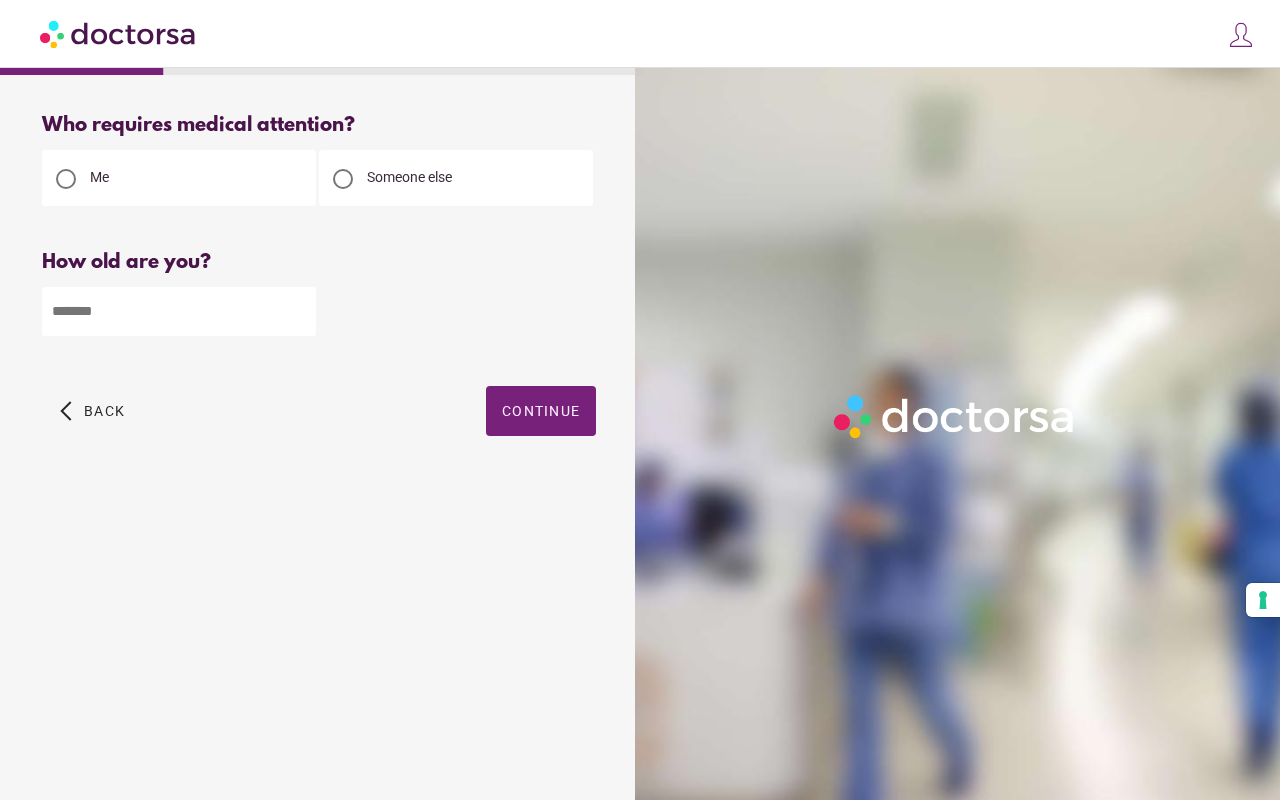 click at bounding box center [179, 311] 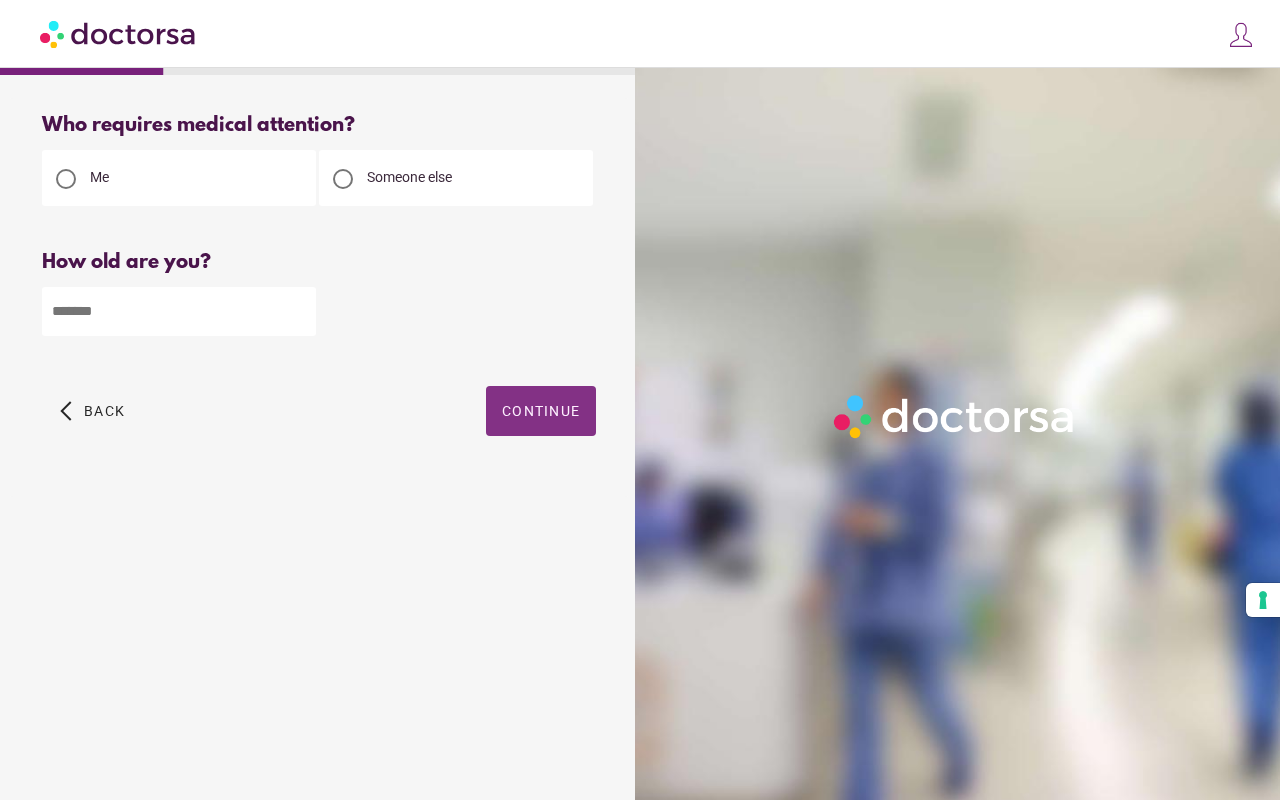 type on "**" 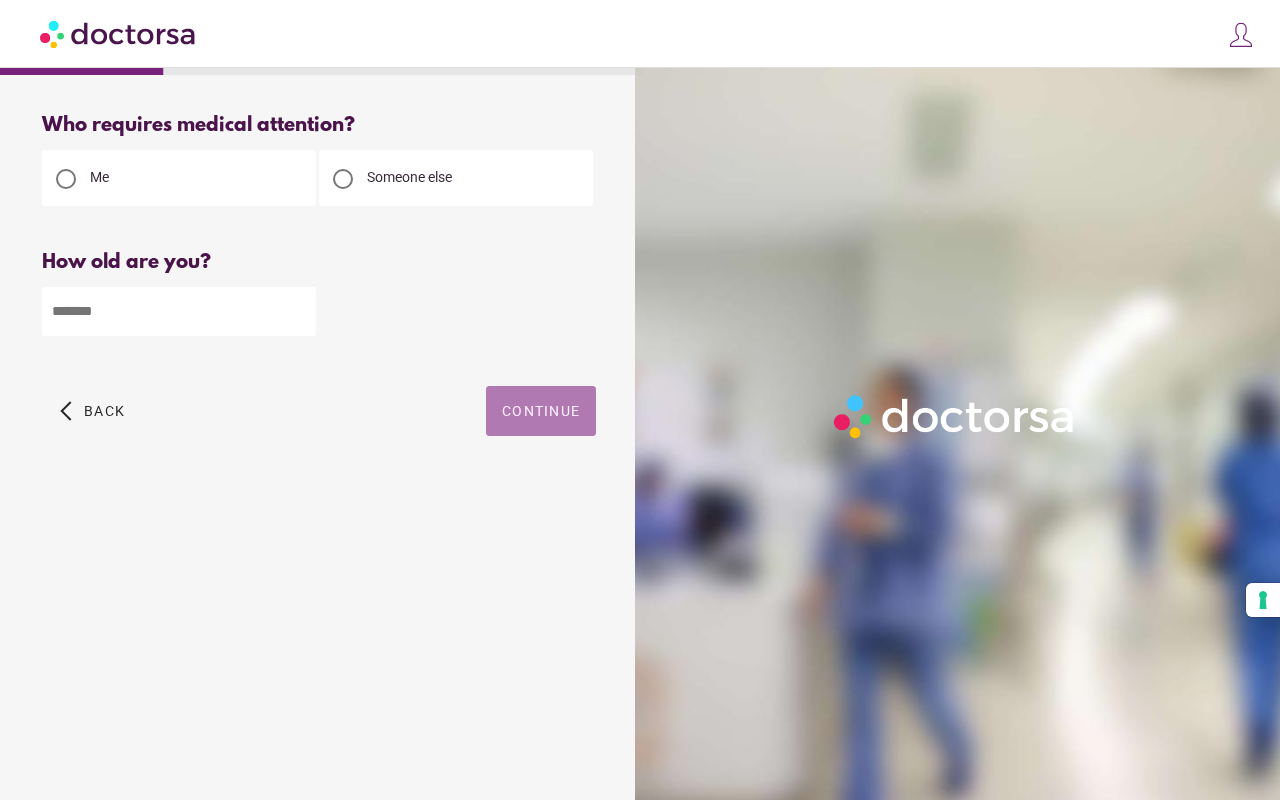 click at bounding box center [541, 411] 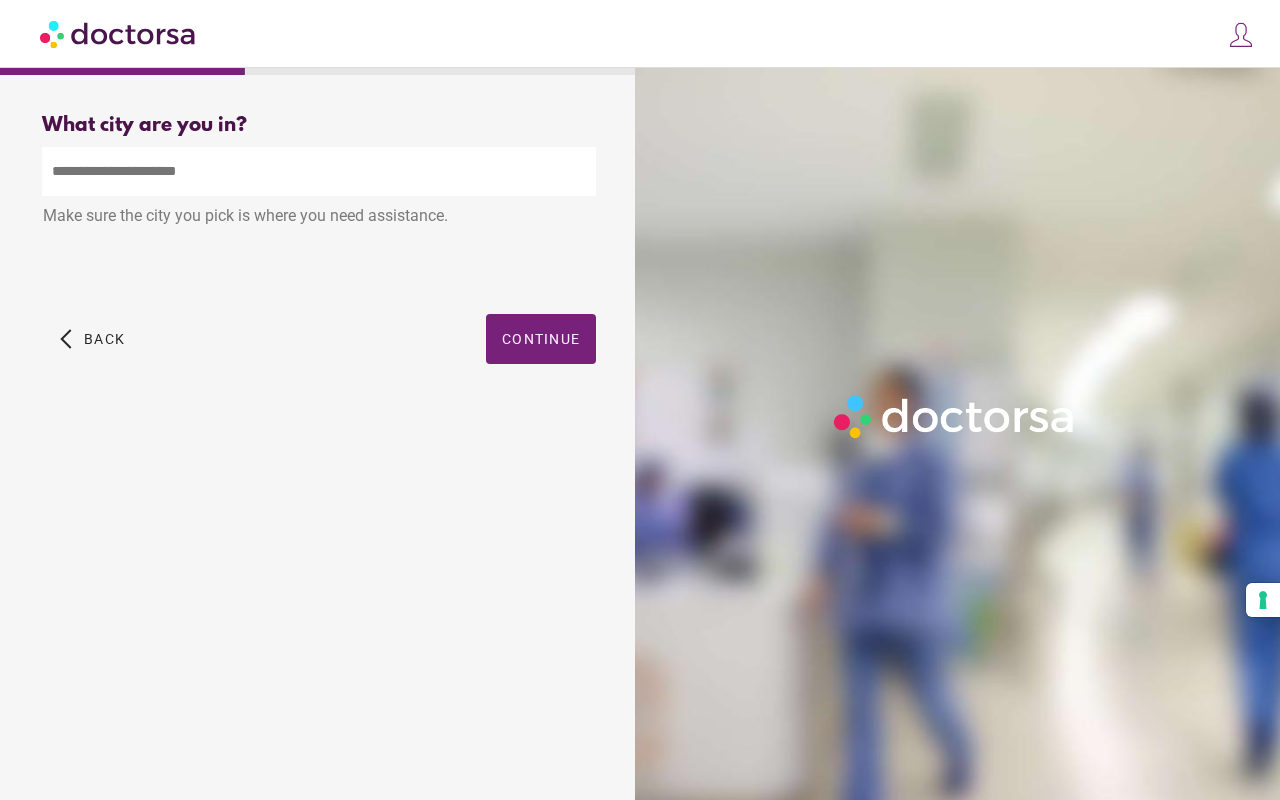 click at bounding box center [319, 171] 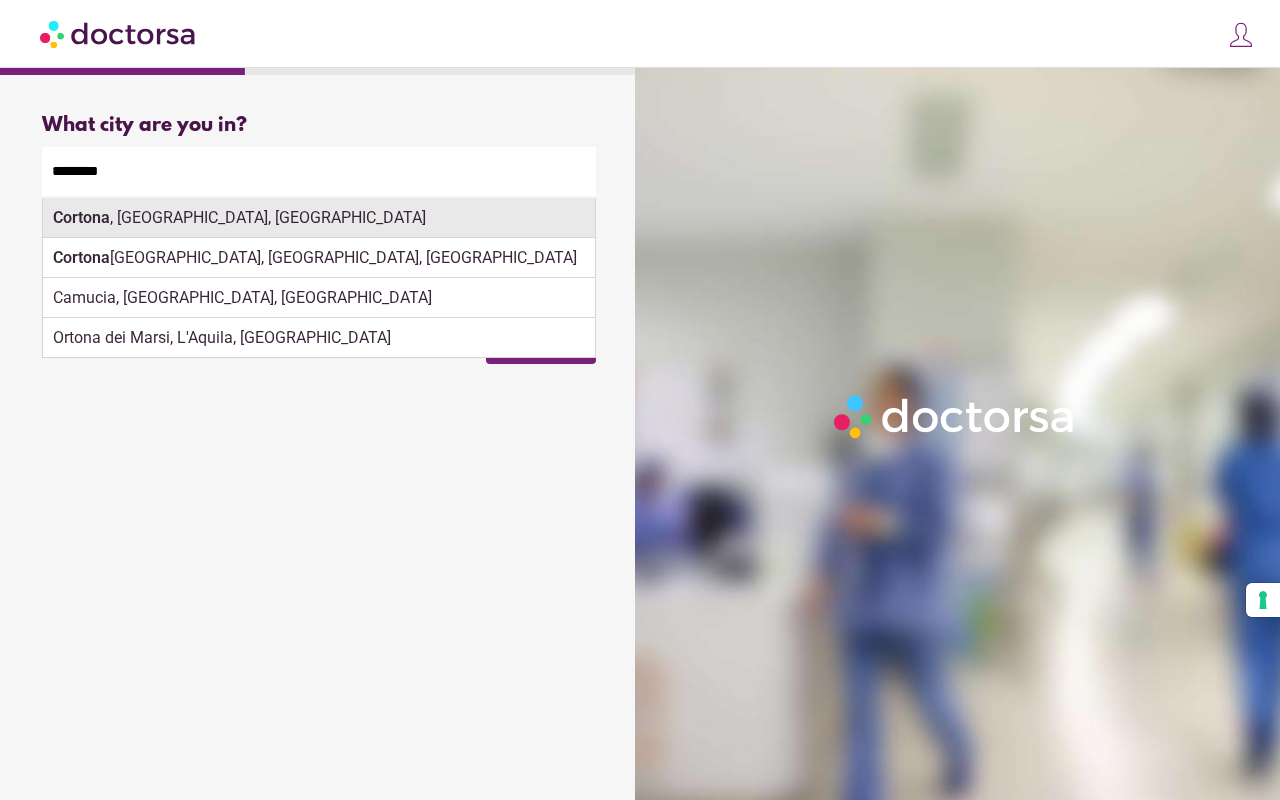 click on "Cortona , Arezzo, Italy" at bounding box center [319, 218] 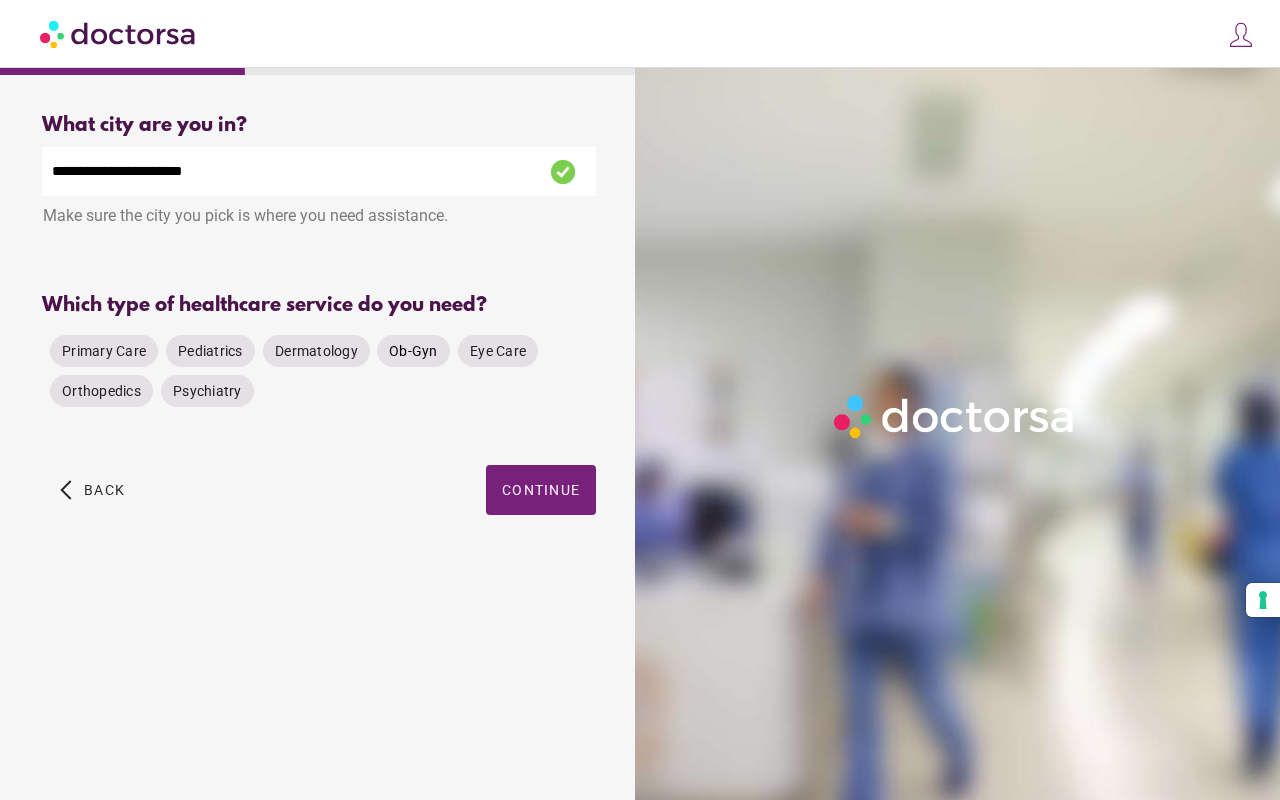 click on "Ob-Gyn" at bounding box center (413, 351) 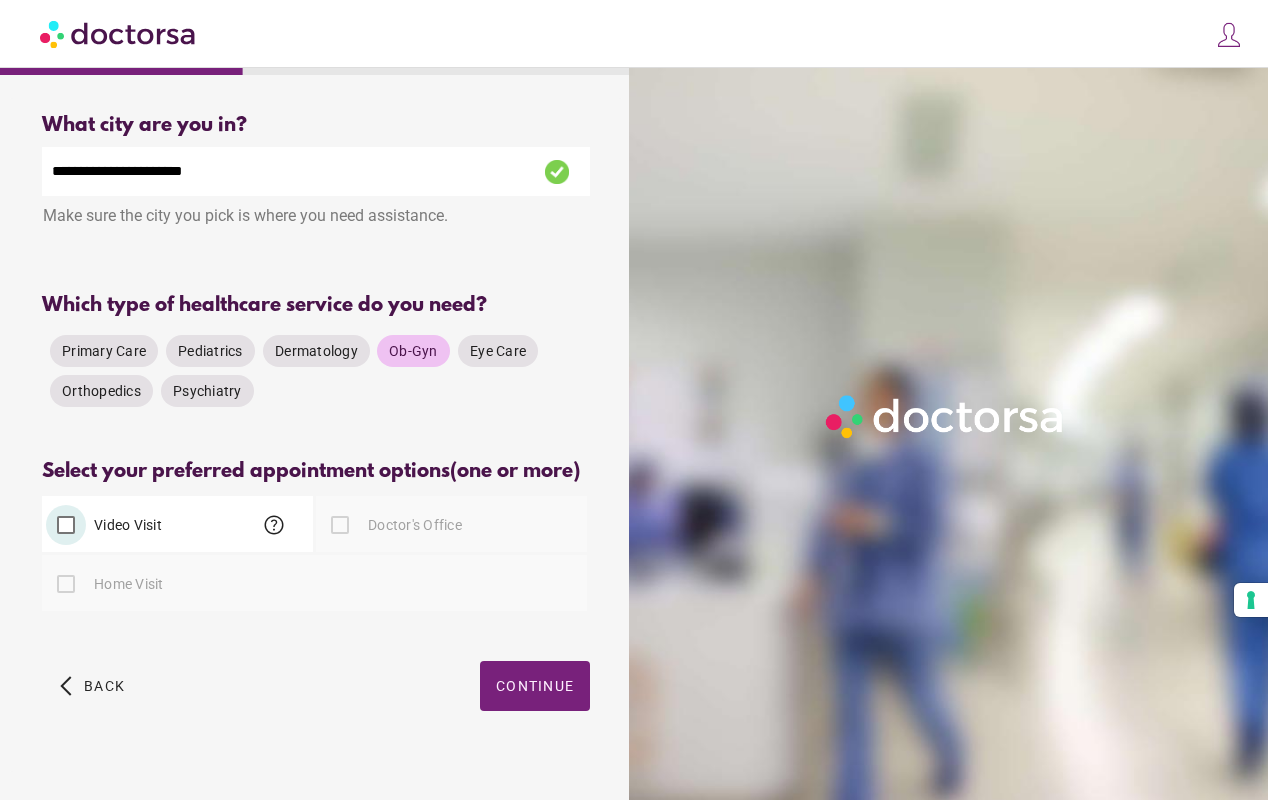 scroll, scrollTop: 24, scrollLeft: 0, axis: vertical 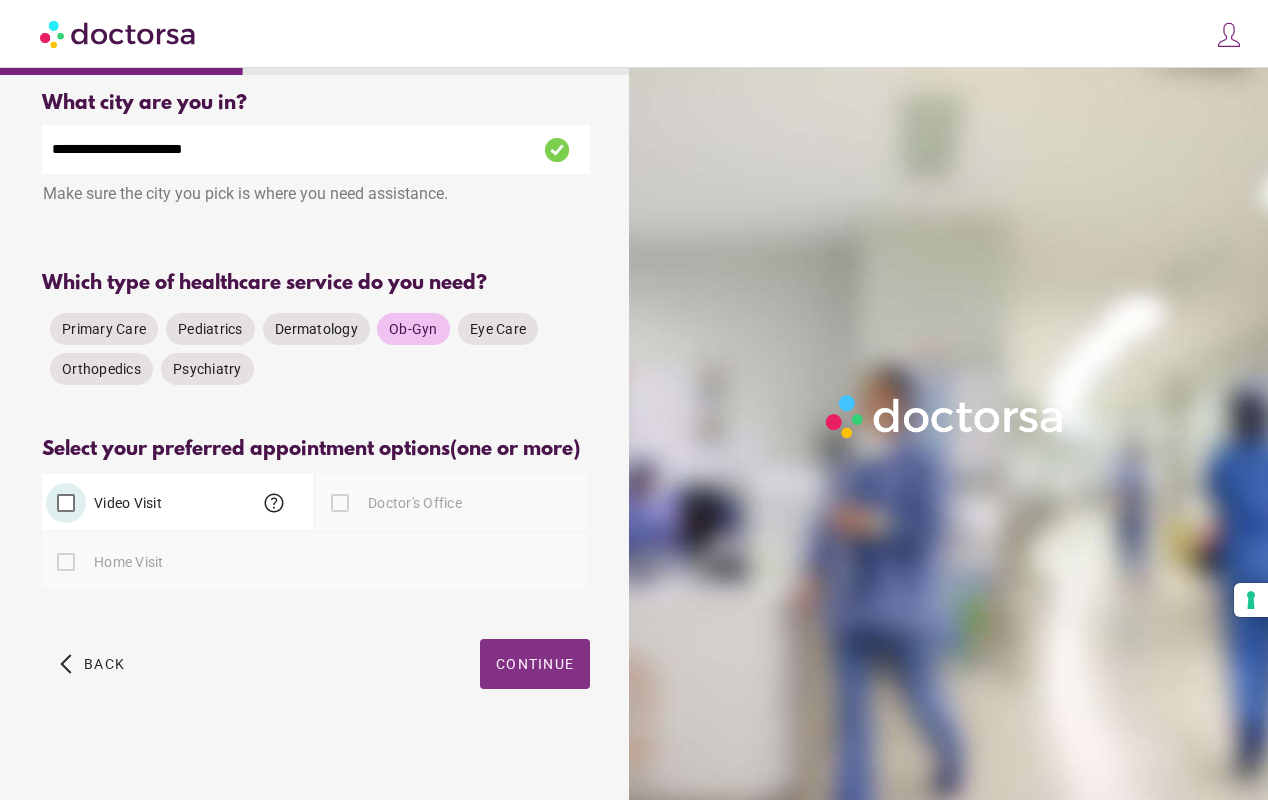 click at bounding box center (535, 664) 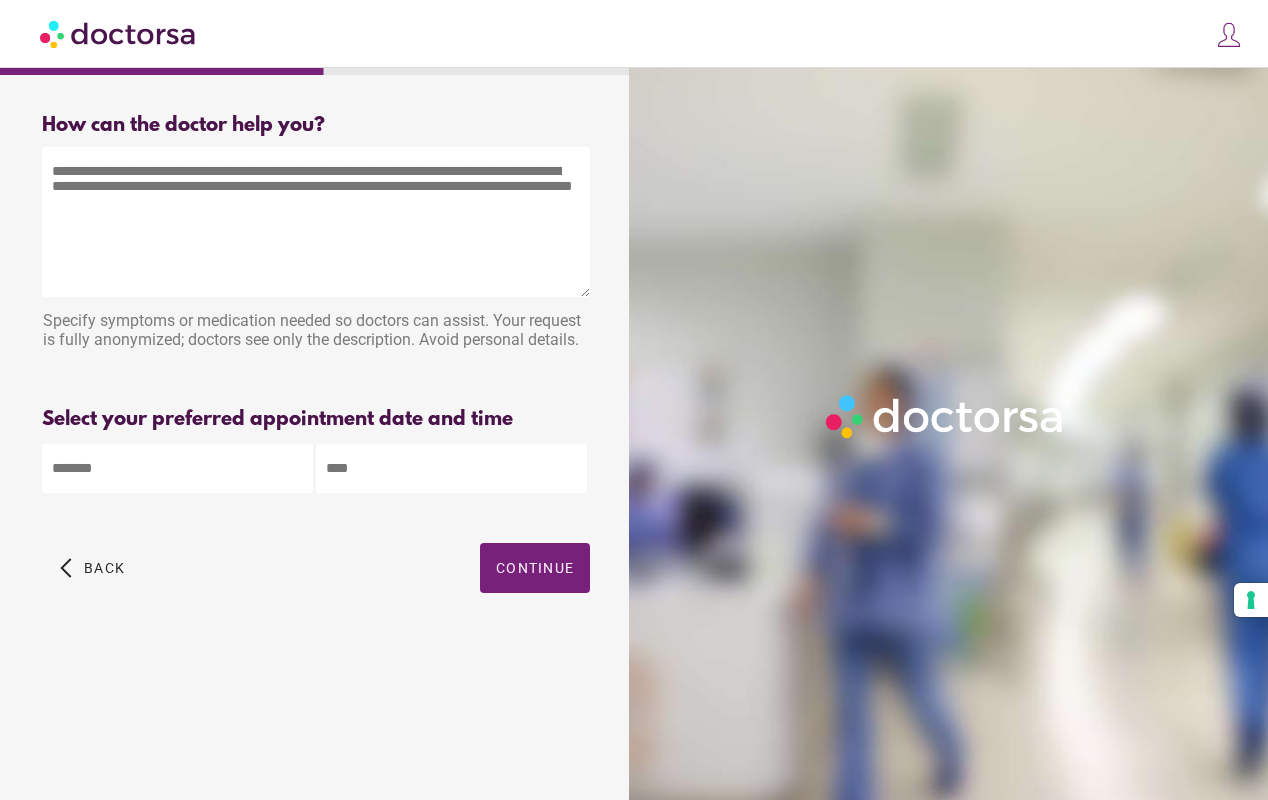 scroll, scrollTop: 0, scrollLeft: 0, axis: both 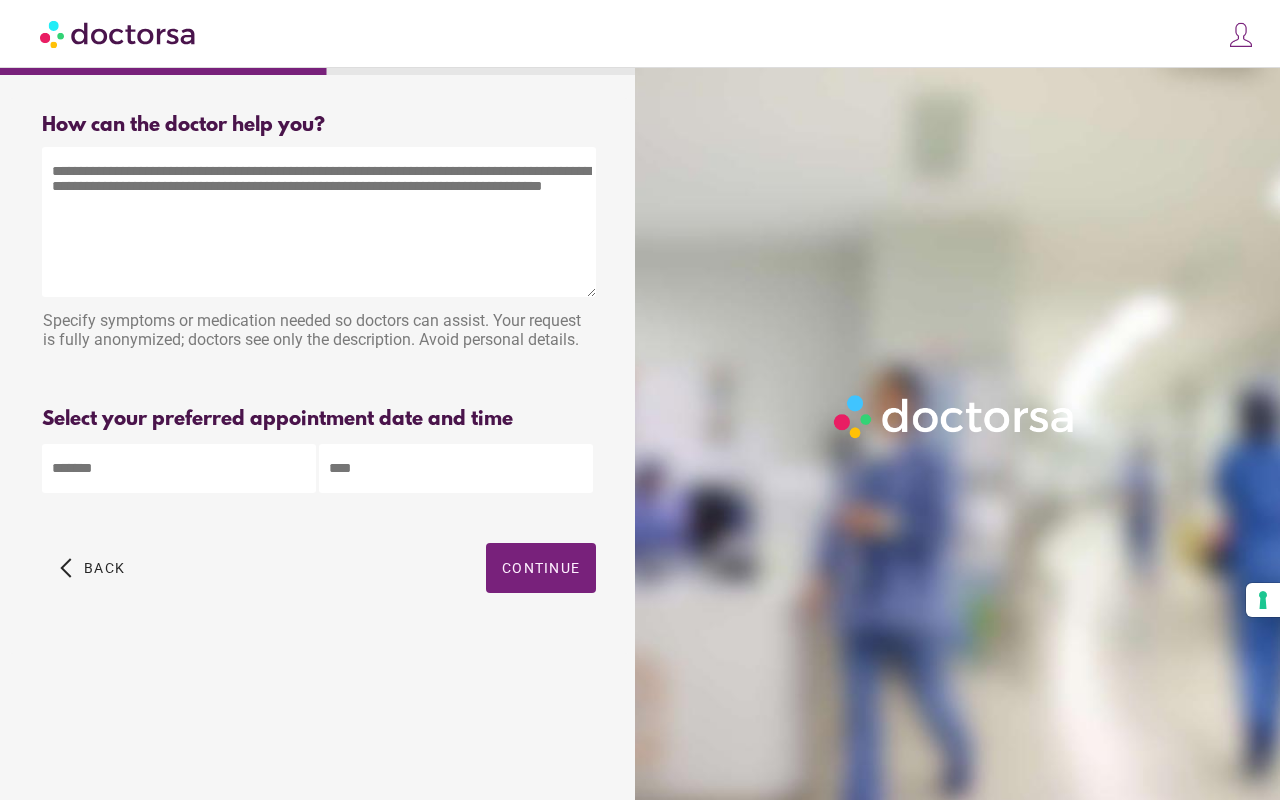 click at bounding box center [319, 222] 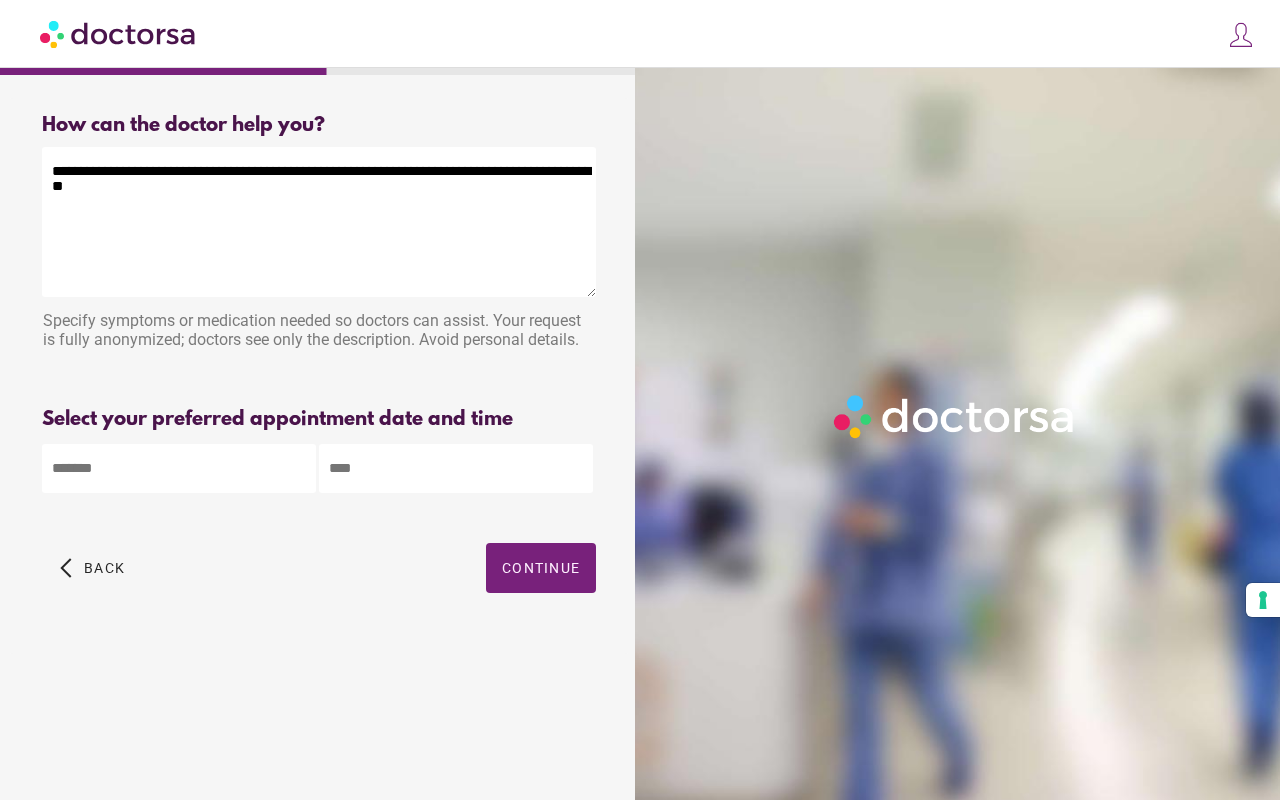 type on "**********" 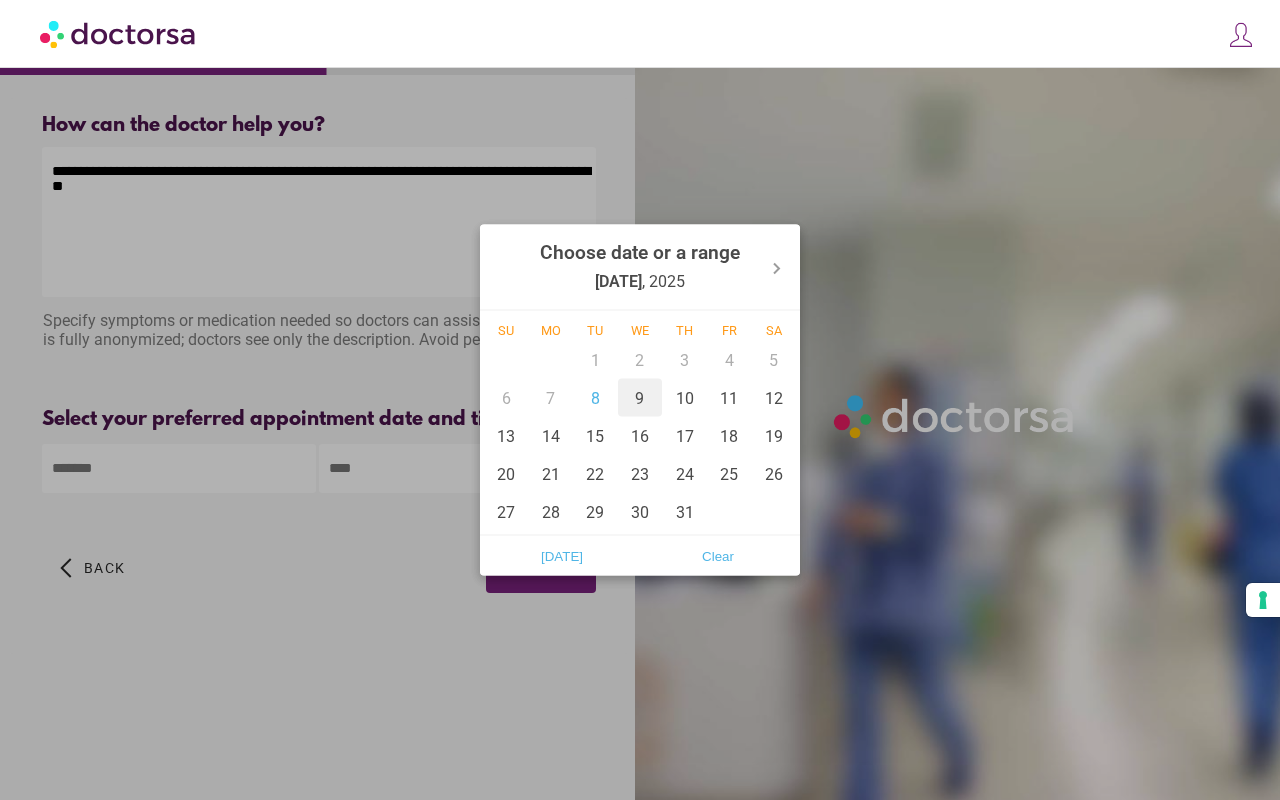 click on "9" at bounding box center (640, 398) 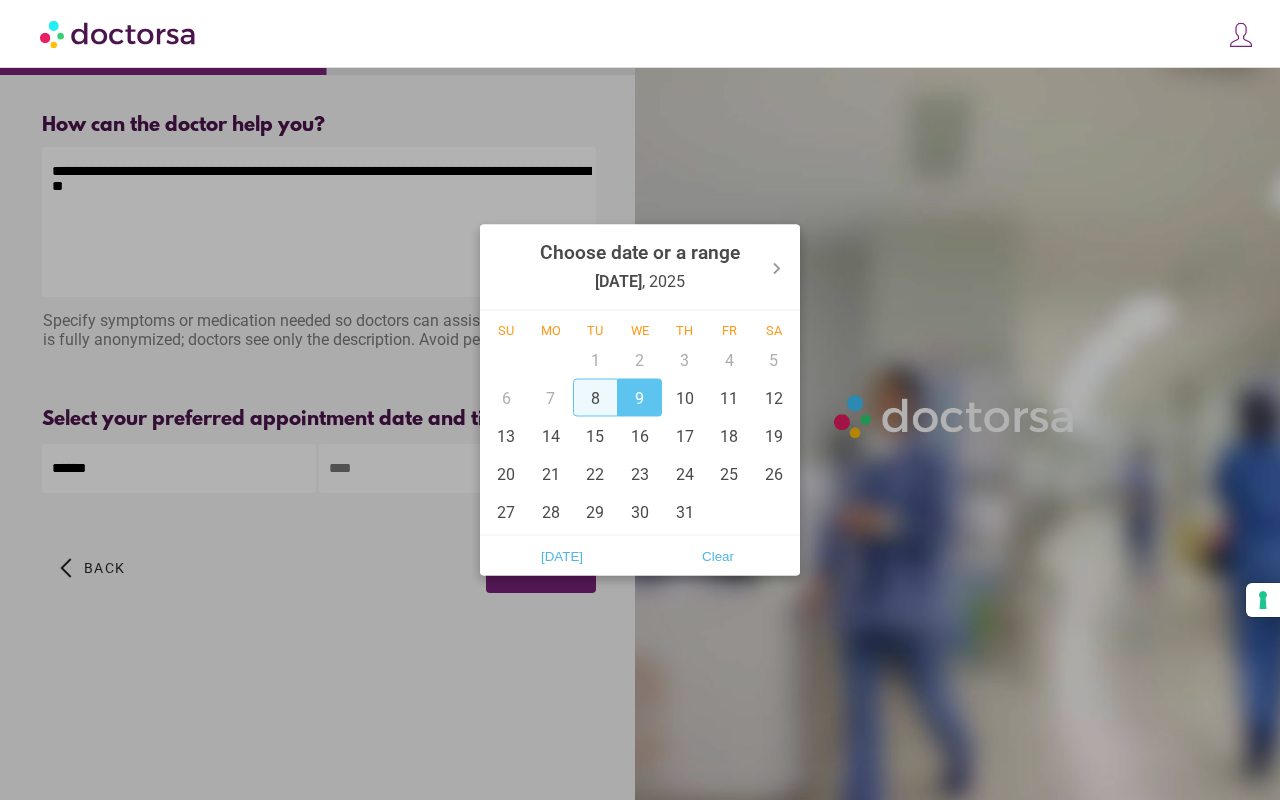 click on "8" at bounding box center [595, 398] 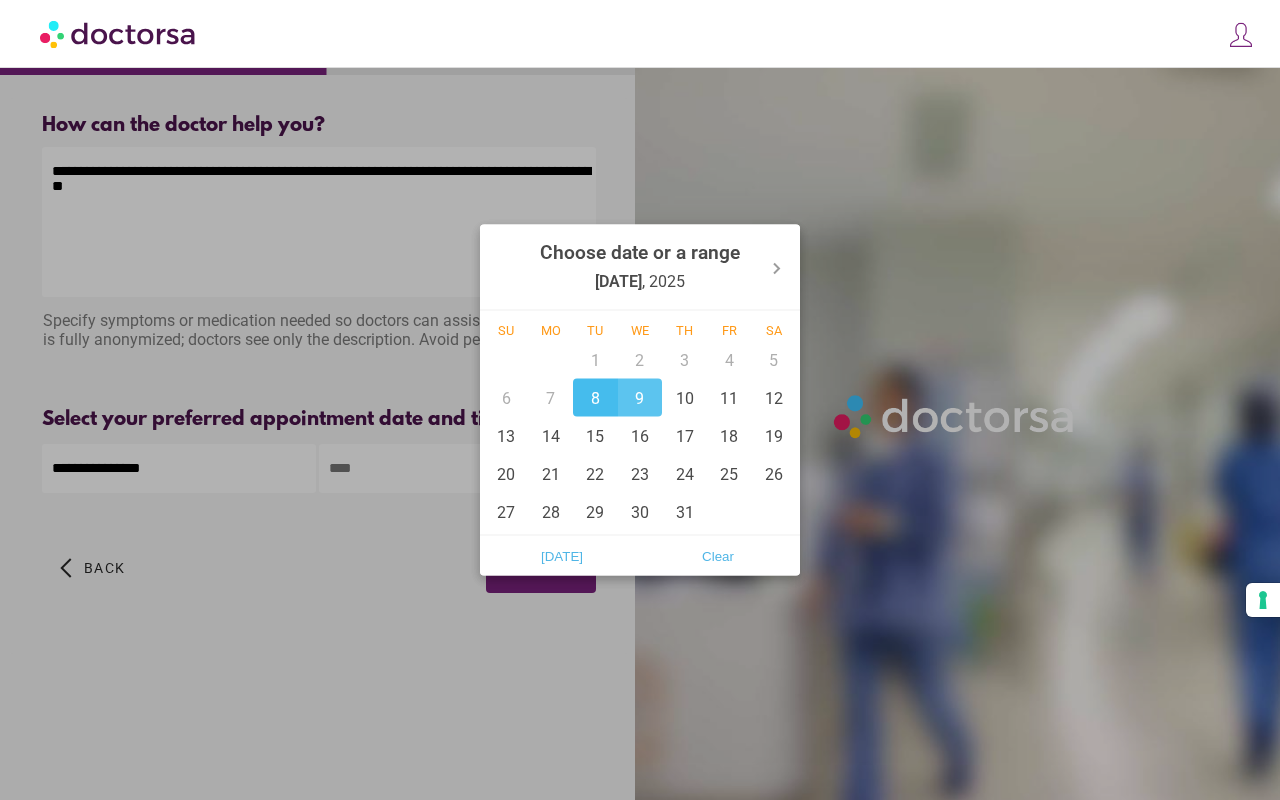 click on "8" at bounding box center [595, 398] 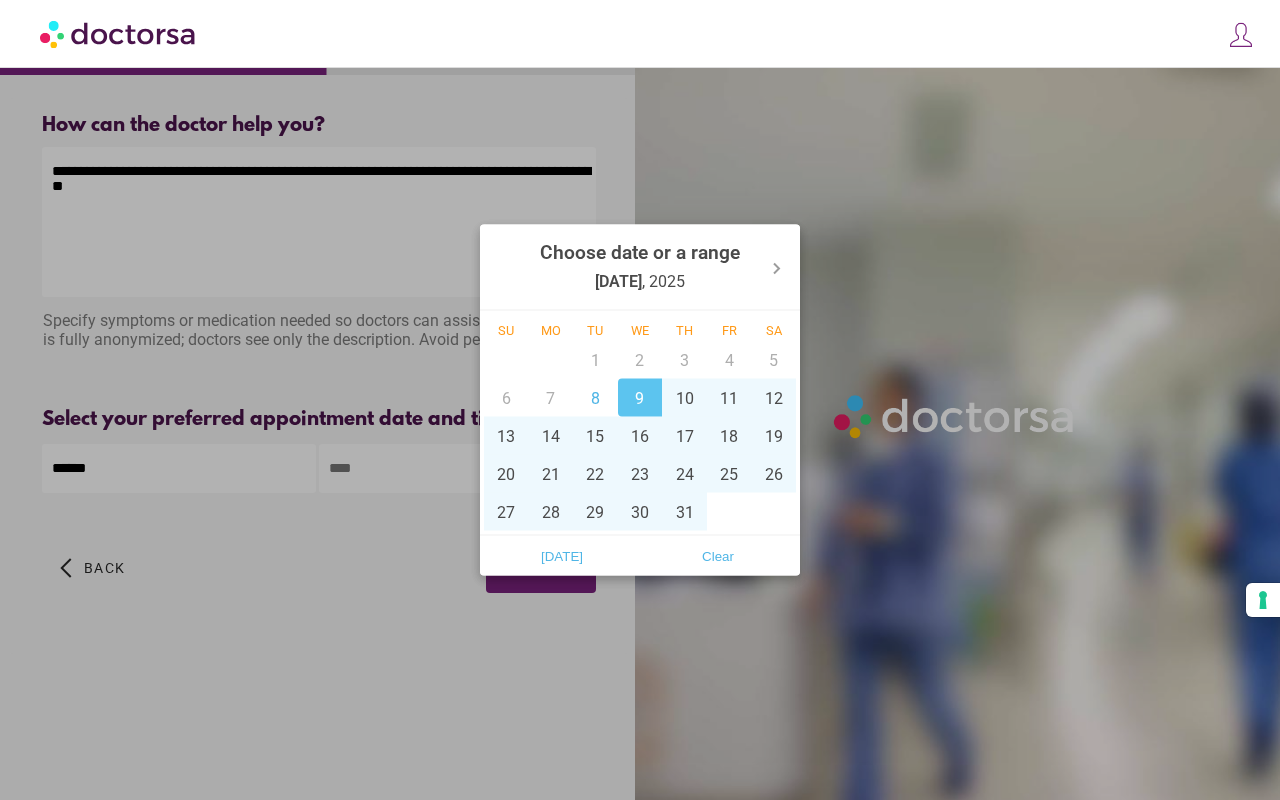 click at bounding box center [640, 400] 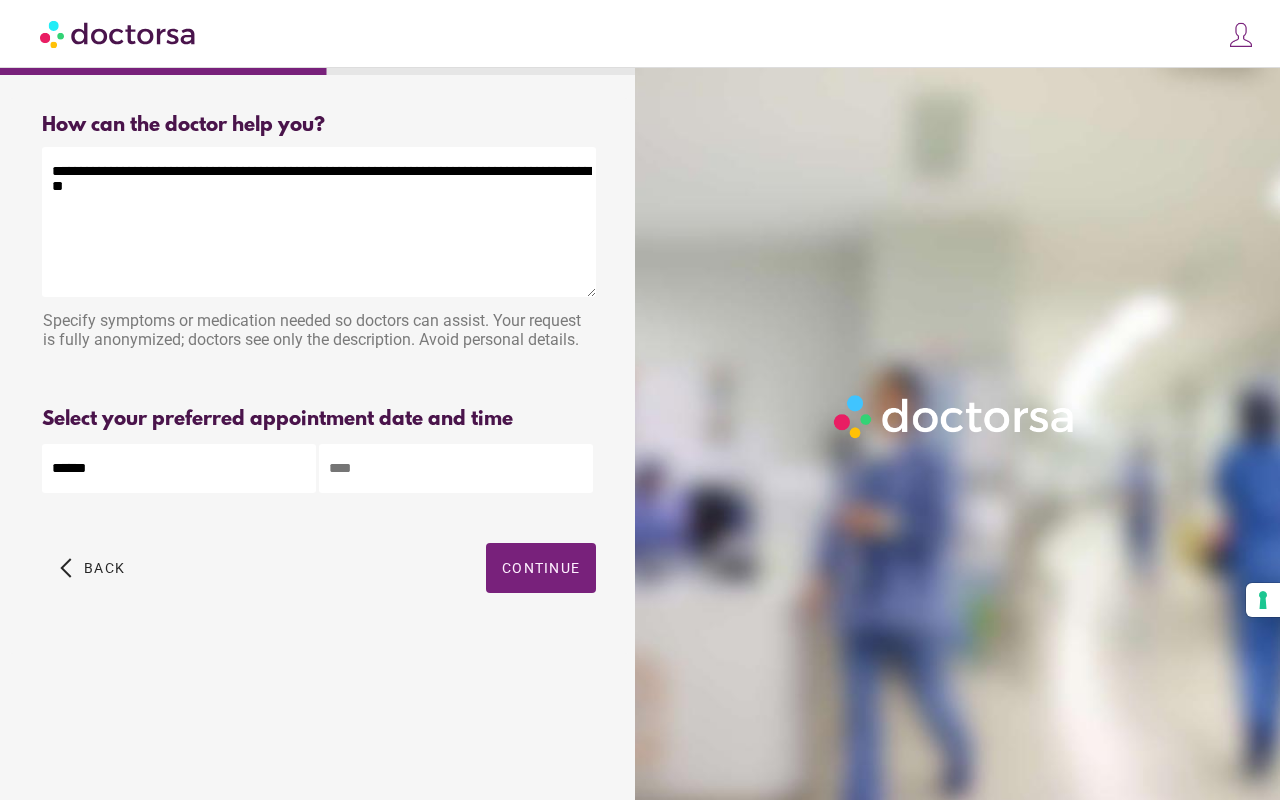 click at bounding box center [456, 468] 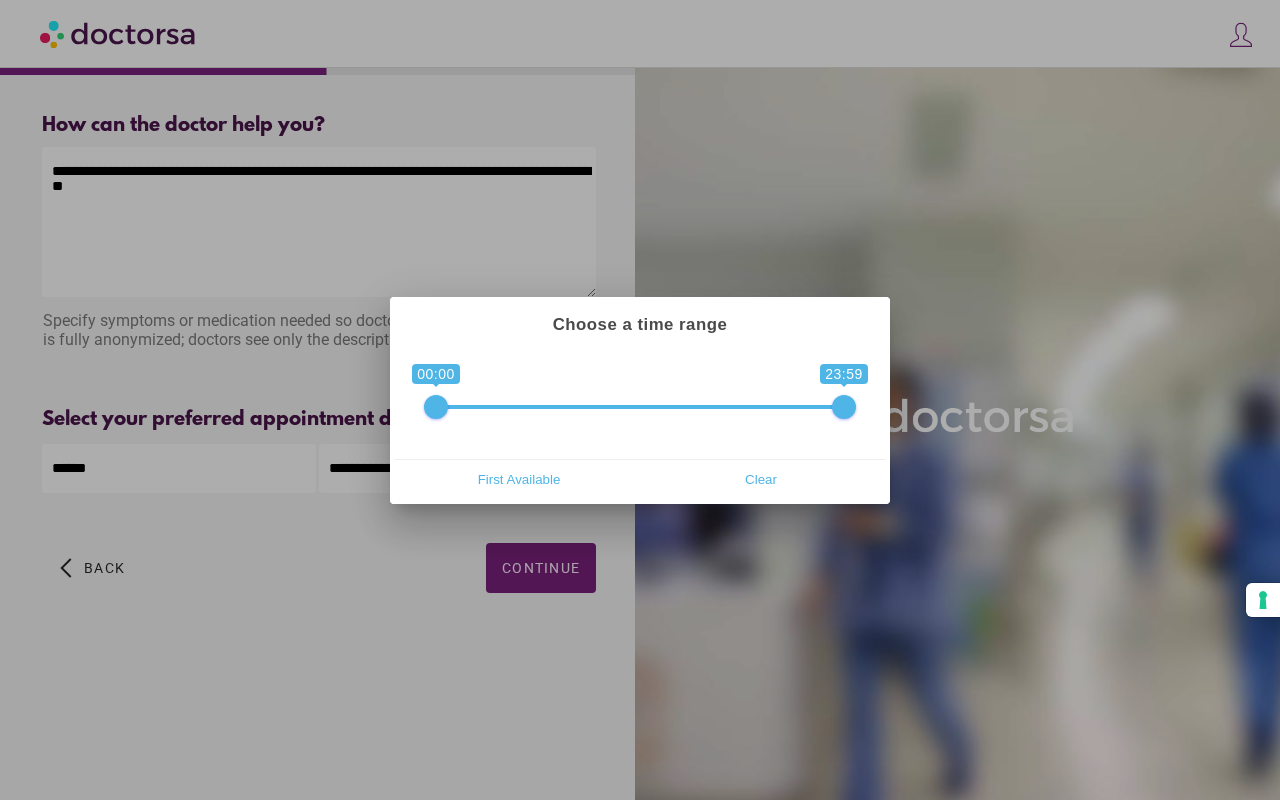 click at bounding box center [436, 407] 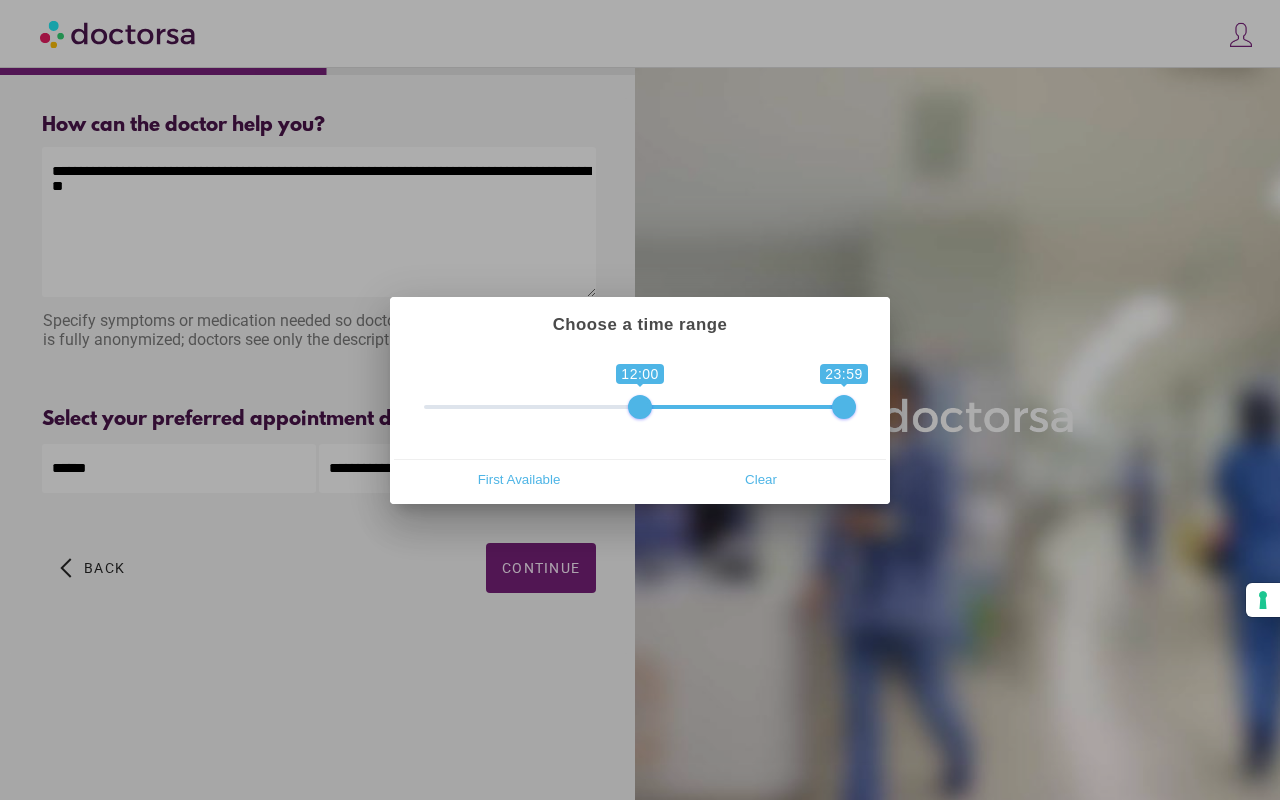 type on "**********" 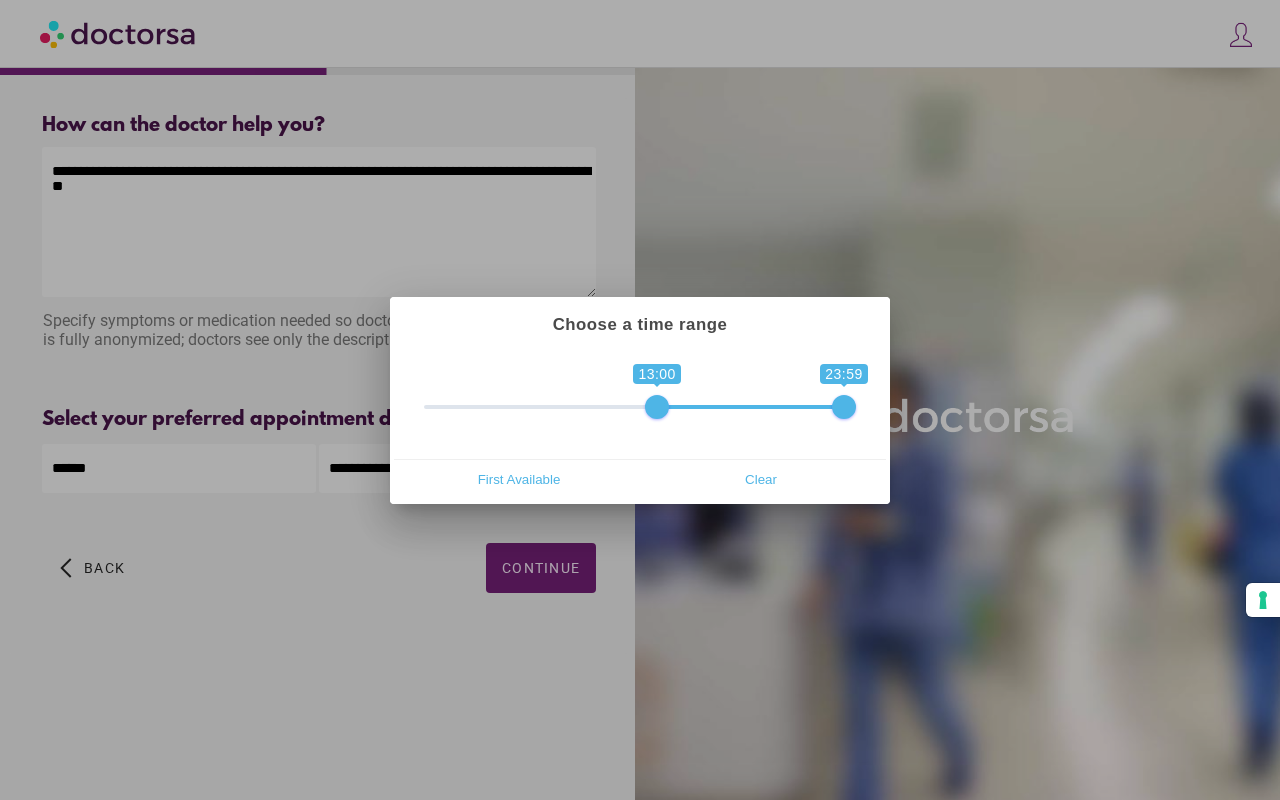 drag, startPoint x: 436, startPoint y: 405, endPoint x: 652, endPoint y: 421, distance: 216.59178 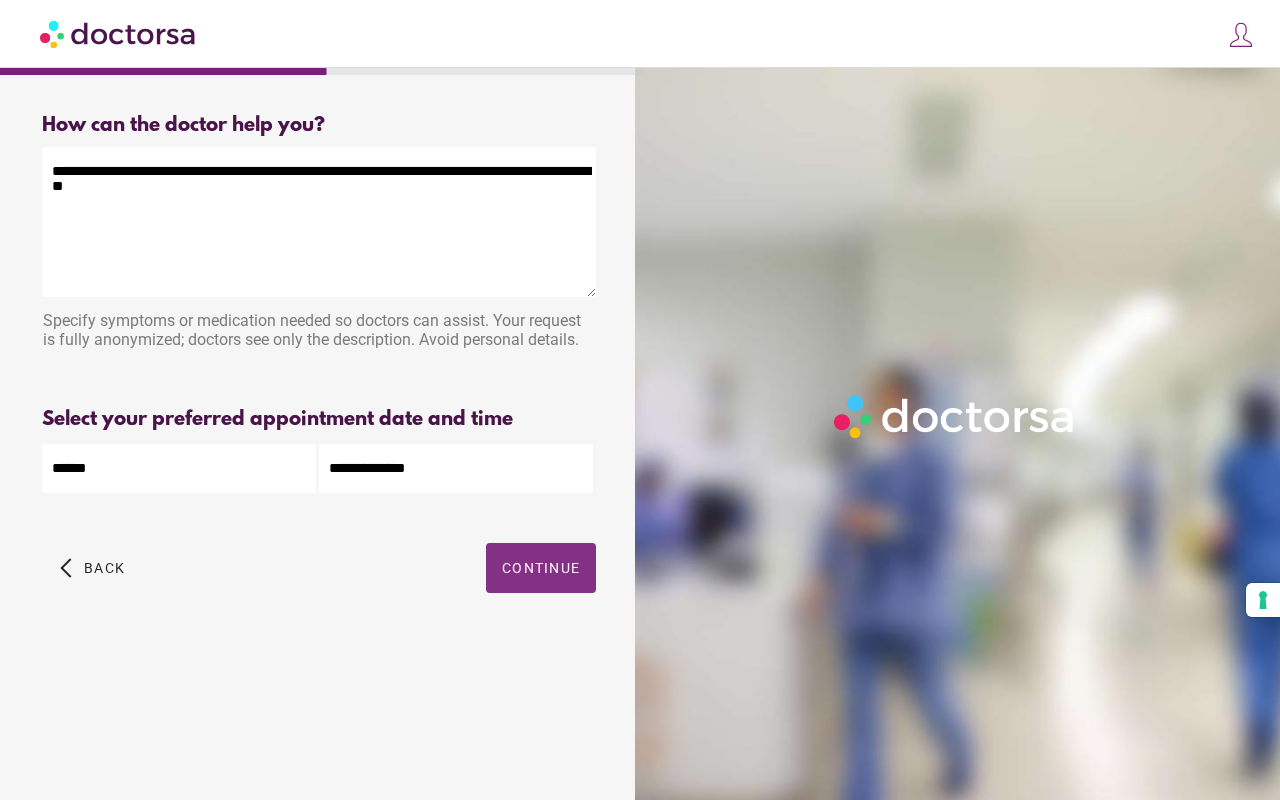 click on "Continue" at bounding box center [541, 568] 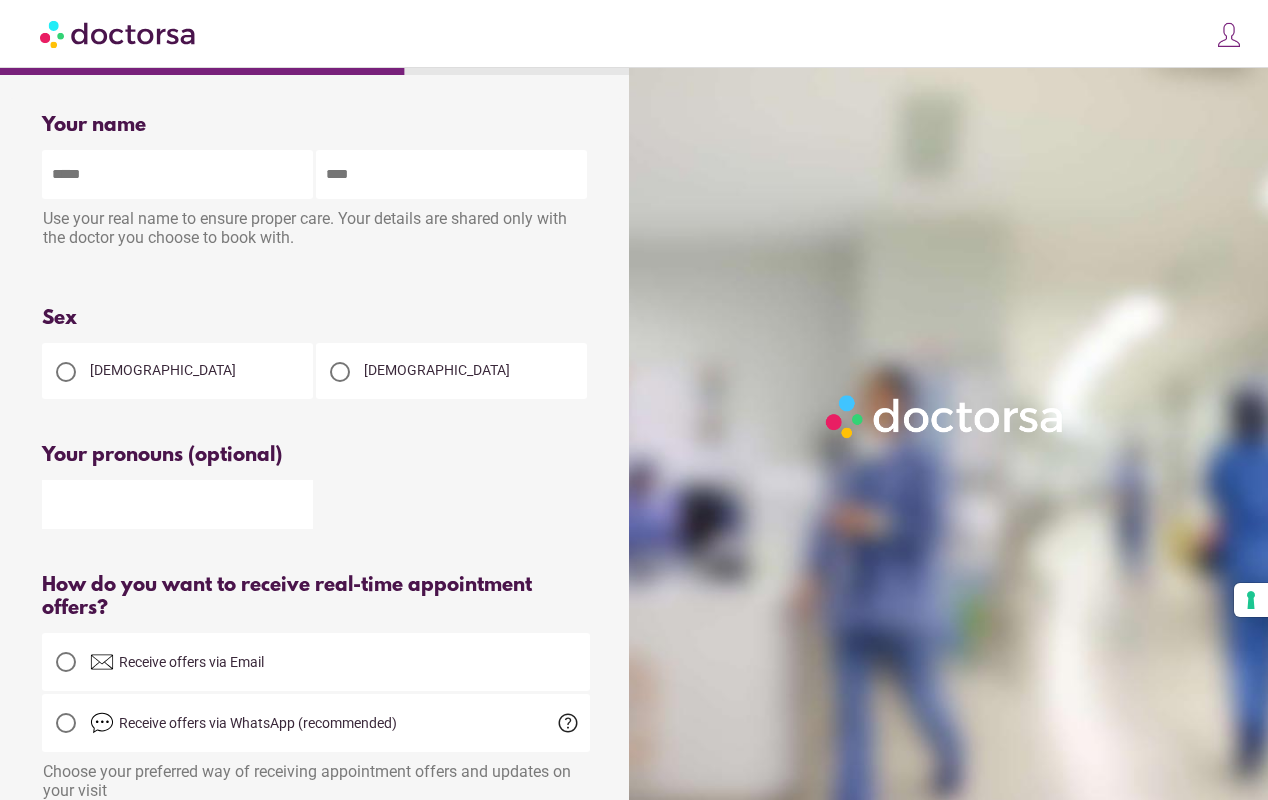 click at bounding box center (177, 174) 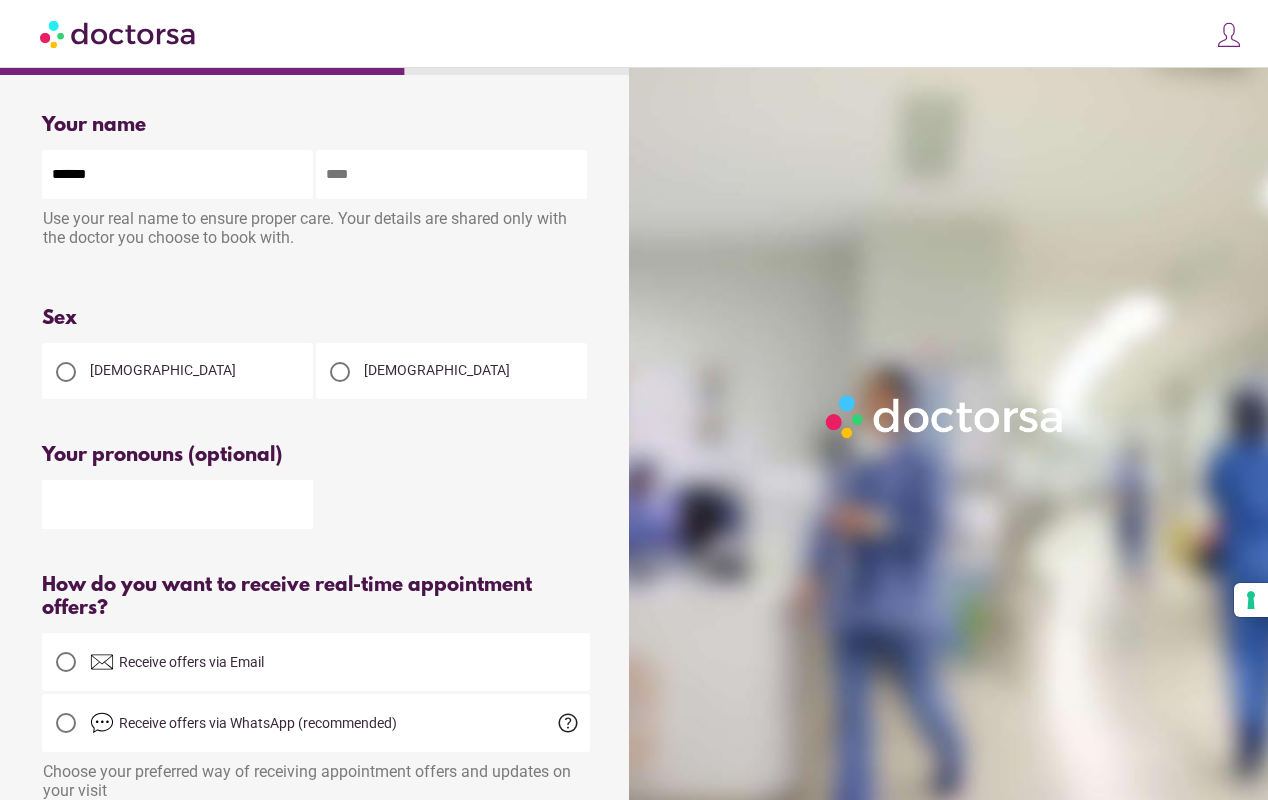 type on "*********" 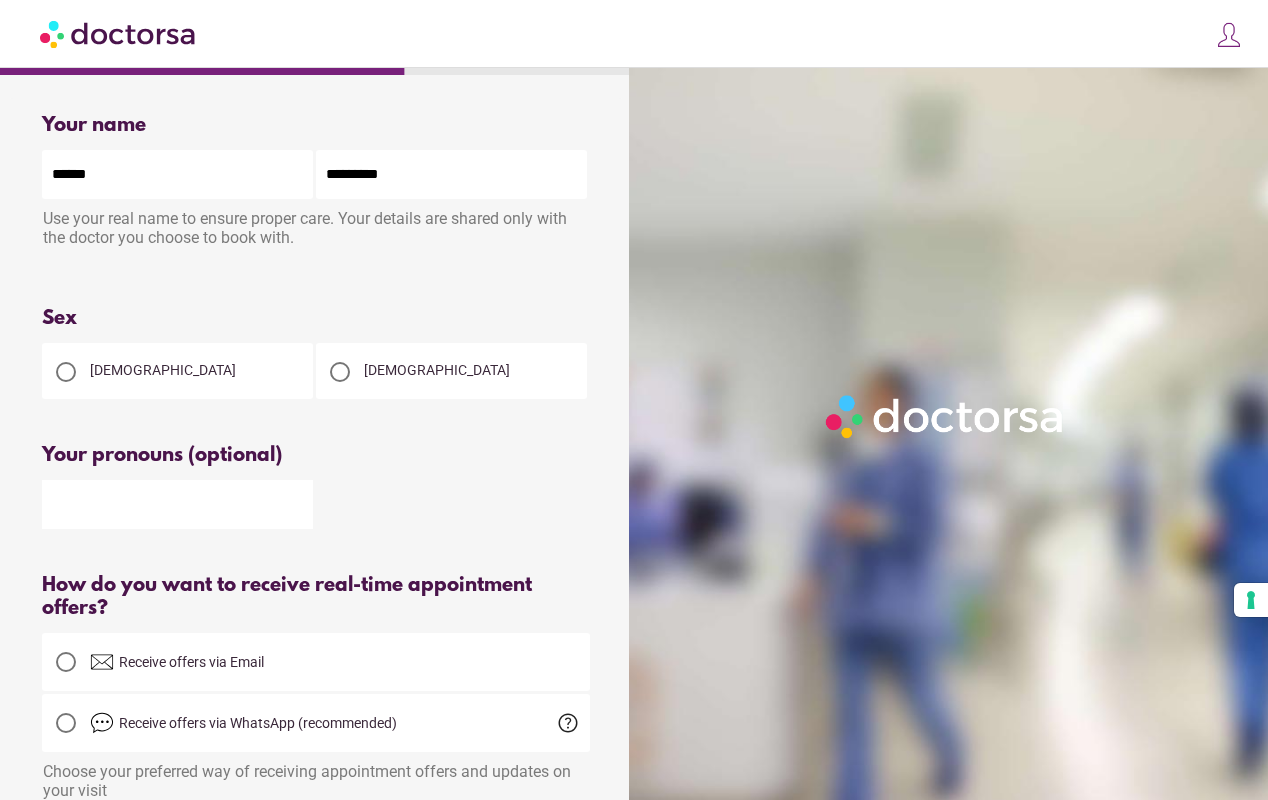 type on "**********" 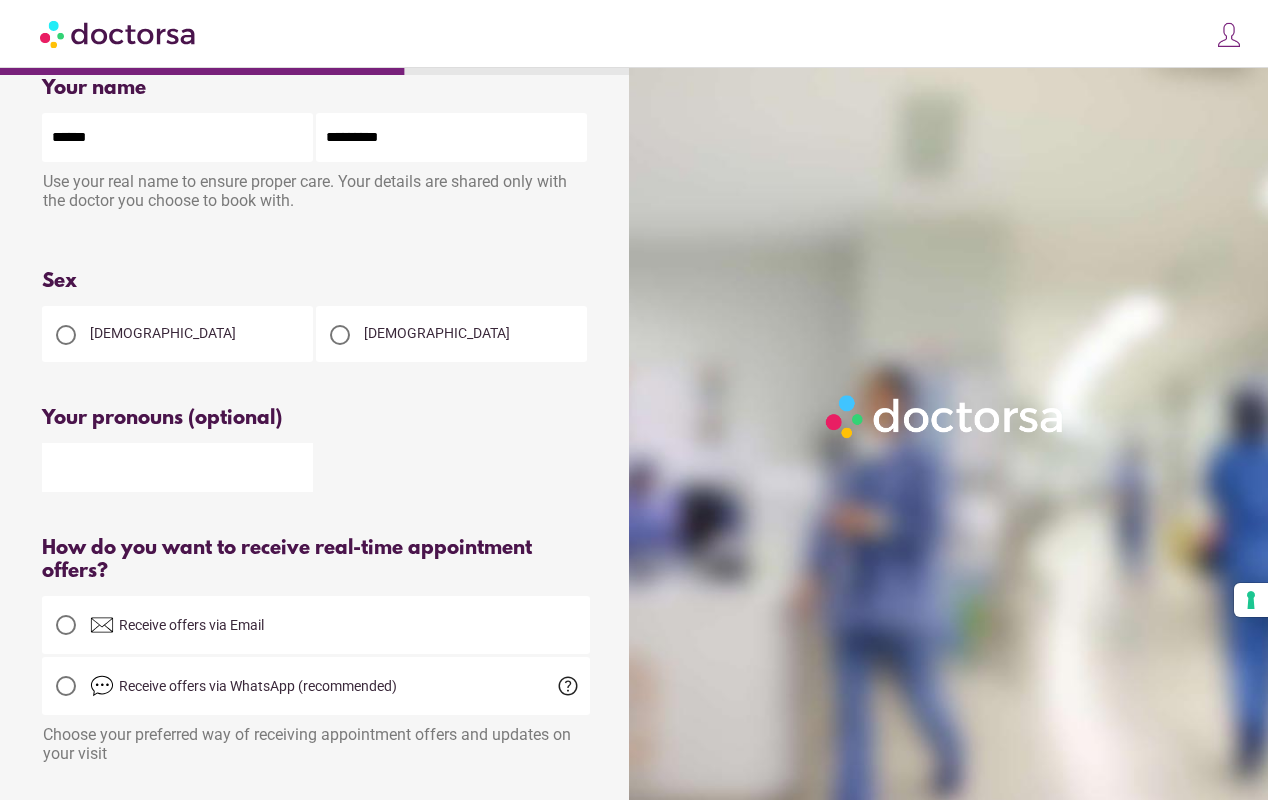 click on "Female" at bounding box center [177, 334] 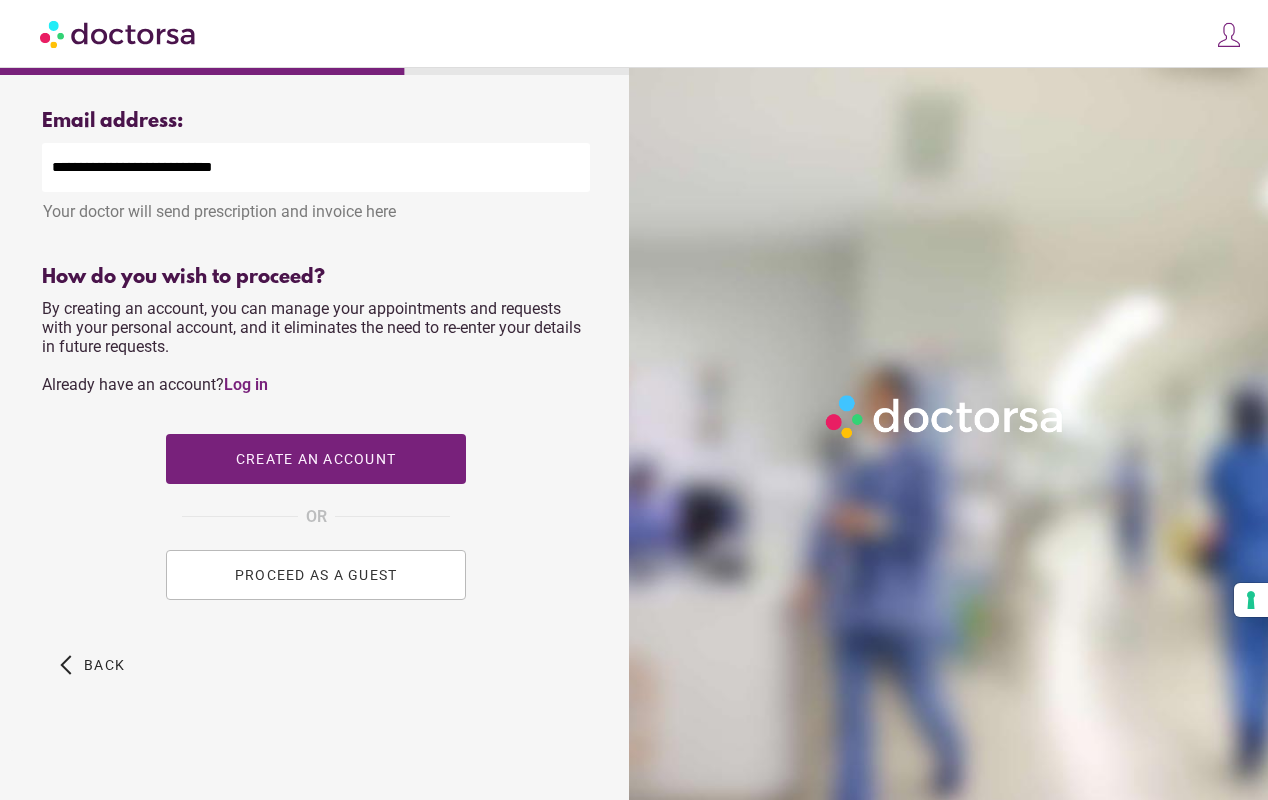 scroll, scrollTop: 740, scrollLeft: 0, axis: vertical 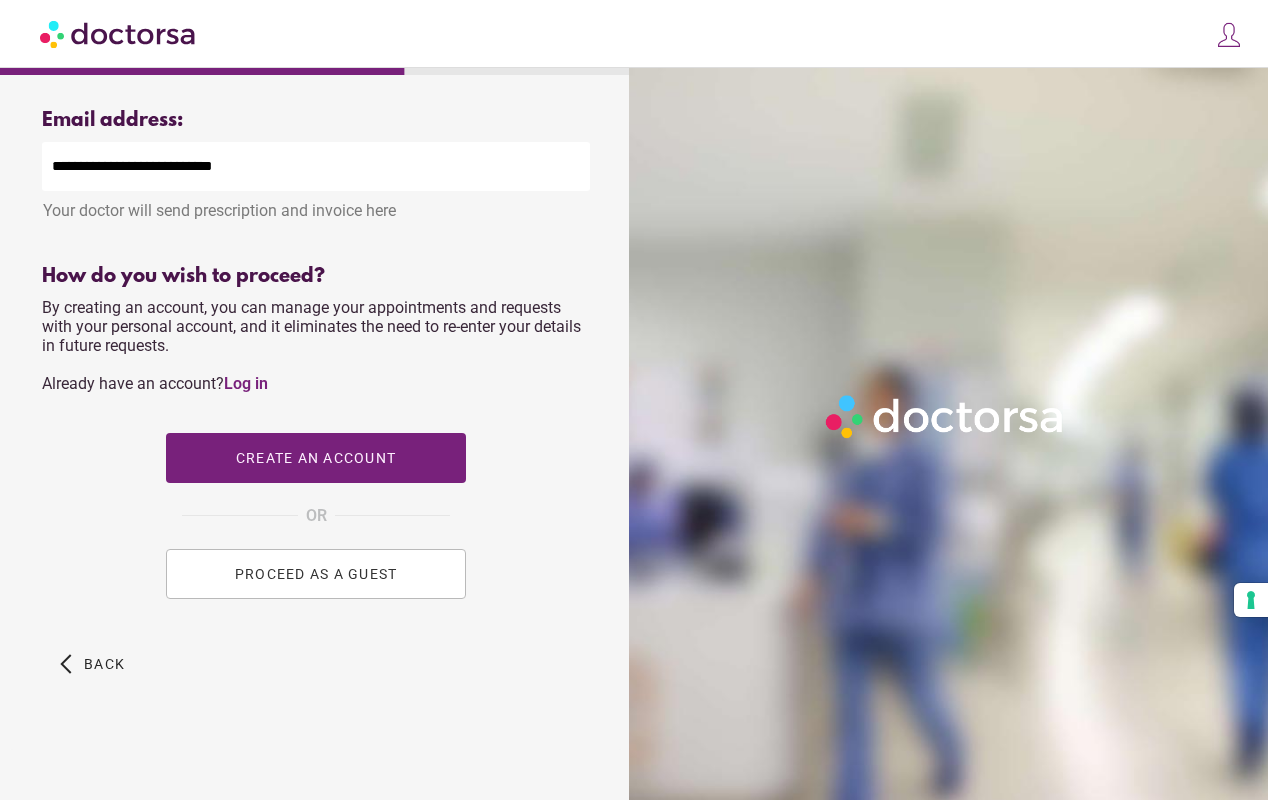 click on "PROCEED AS A GUEST" at bounding box center [316, 574] 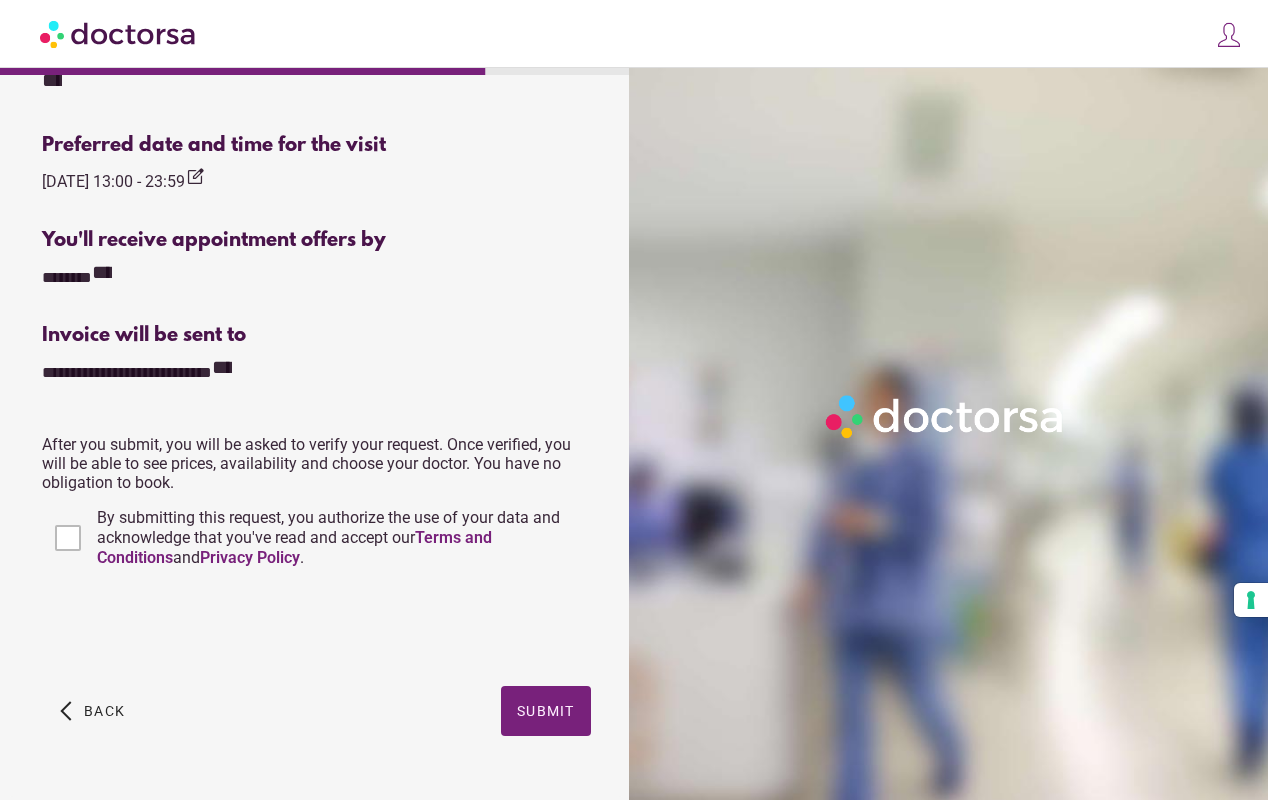 scroll, scrollTop: 643, scrollLeft: 0, axis: vertical 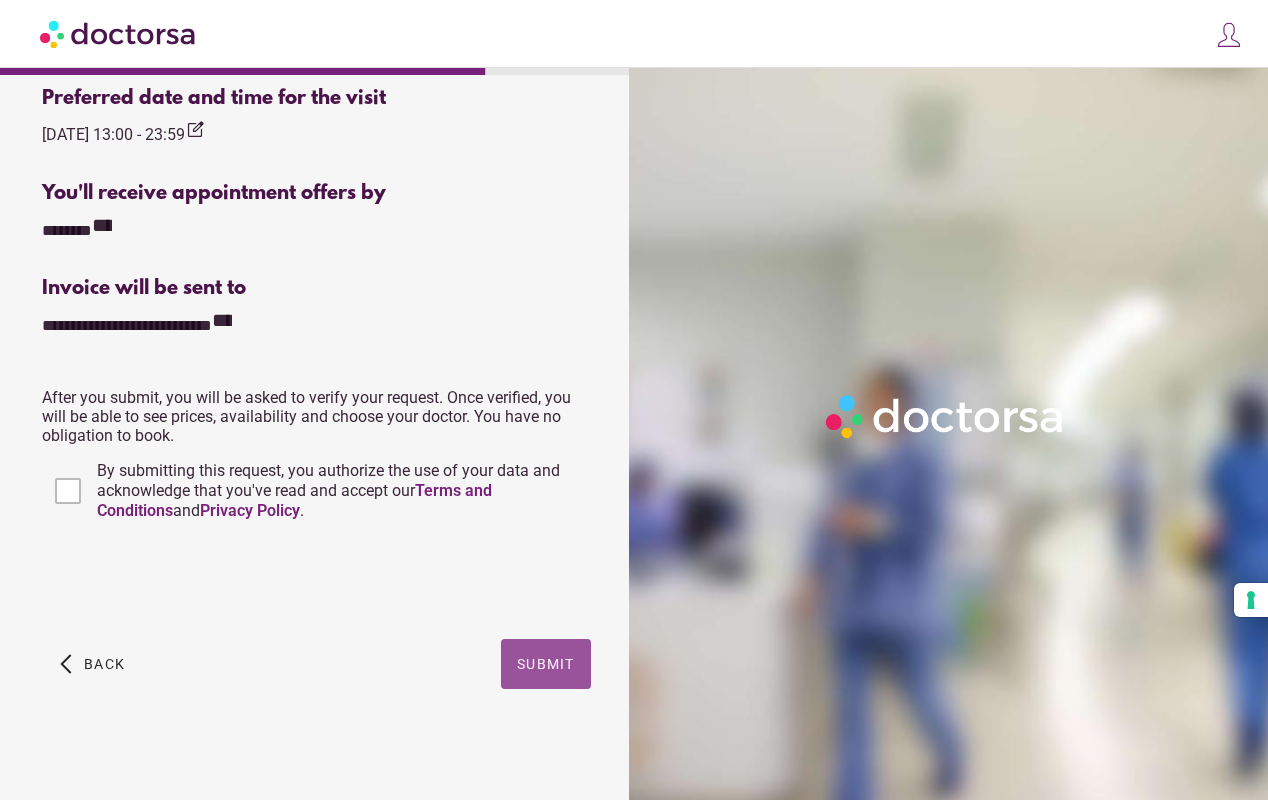 click on "Submit" at bounding box center (546, 664) 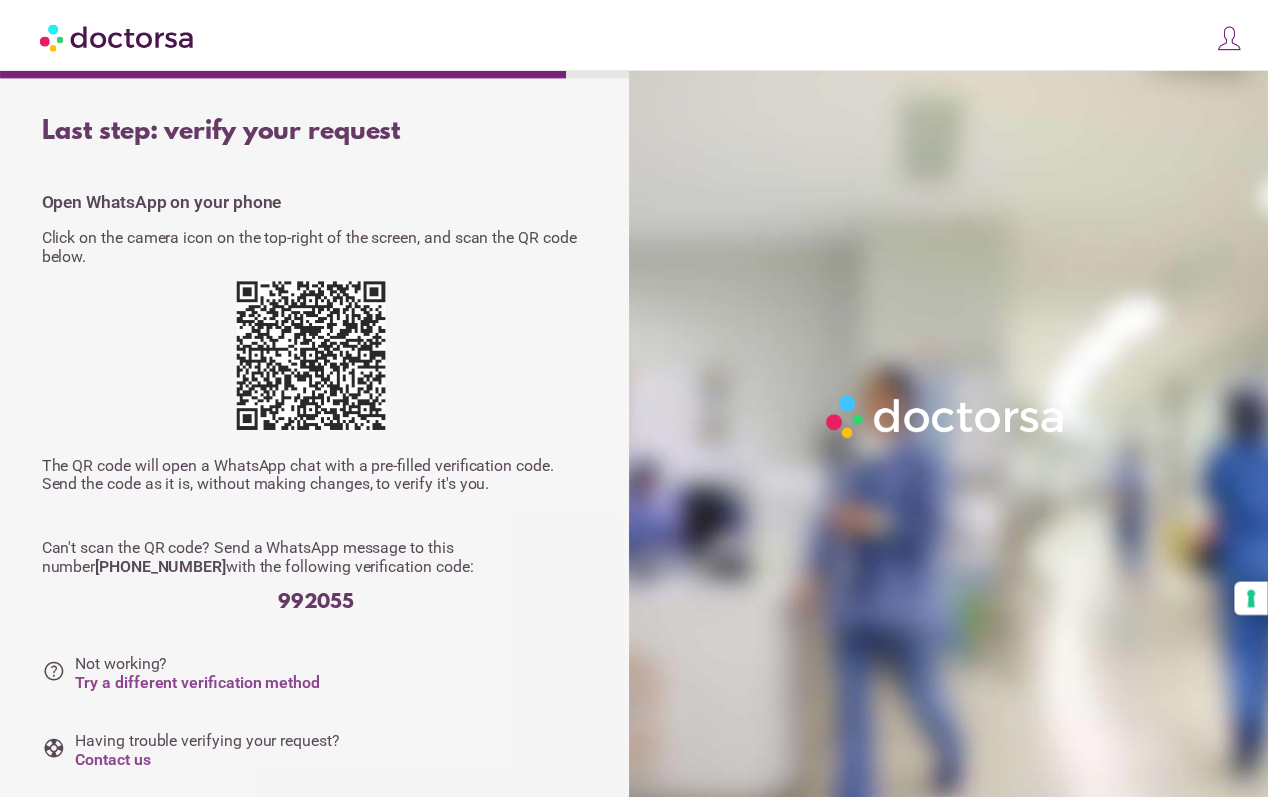 scroll, scrollTop: 0, scrollLeft: 0, axis: both 